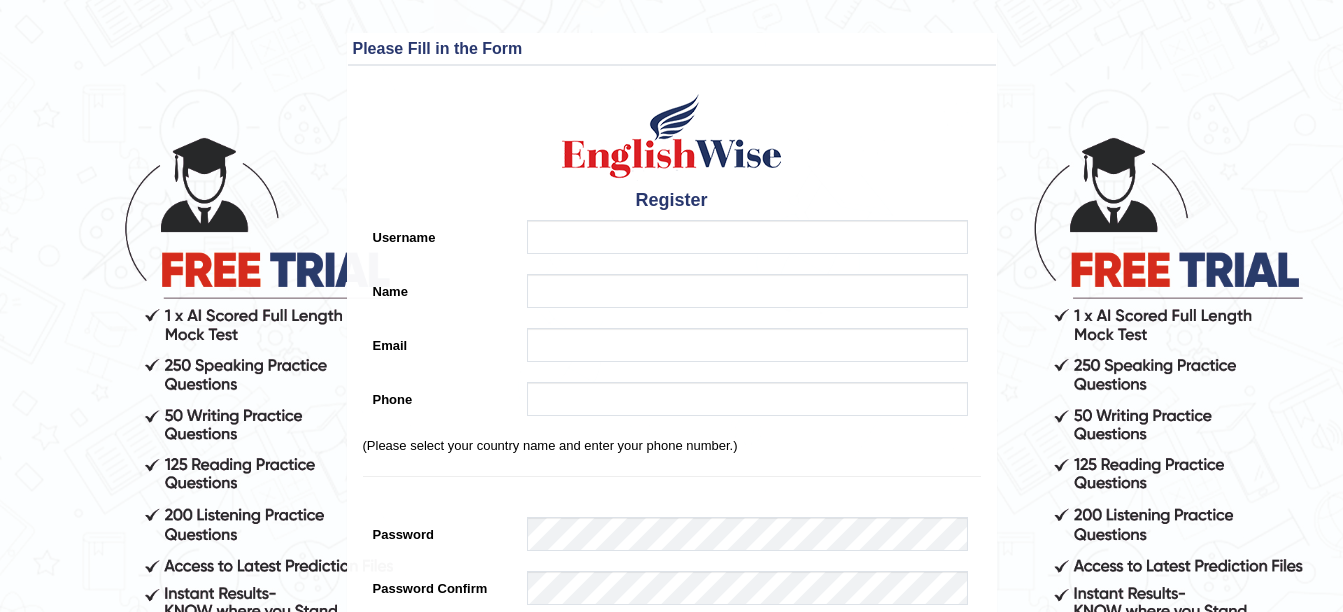 scroll, scrollTop: 0, scrollLeft: 0, axis: both 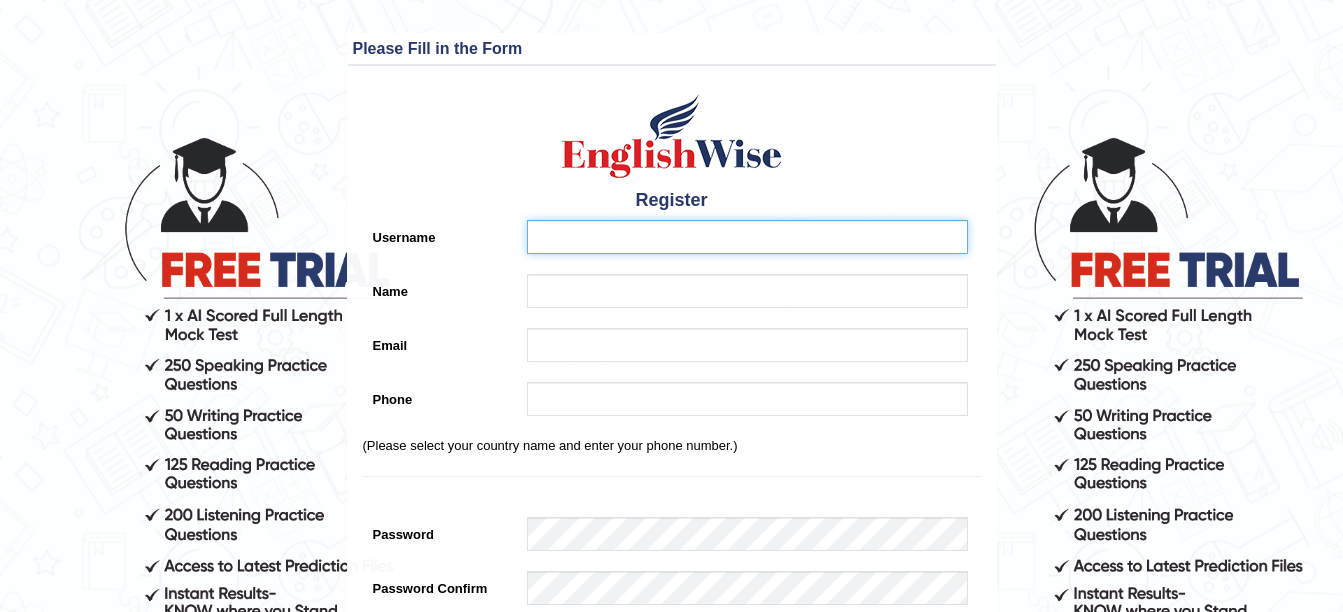click on "Username" at bounding box center (747, 237) 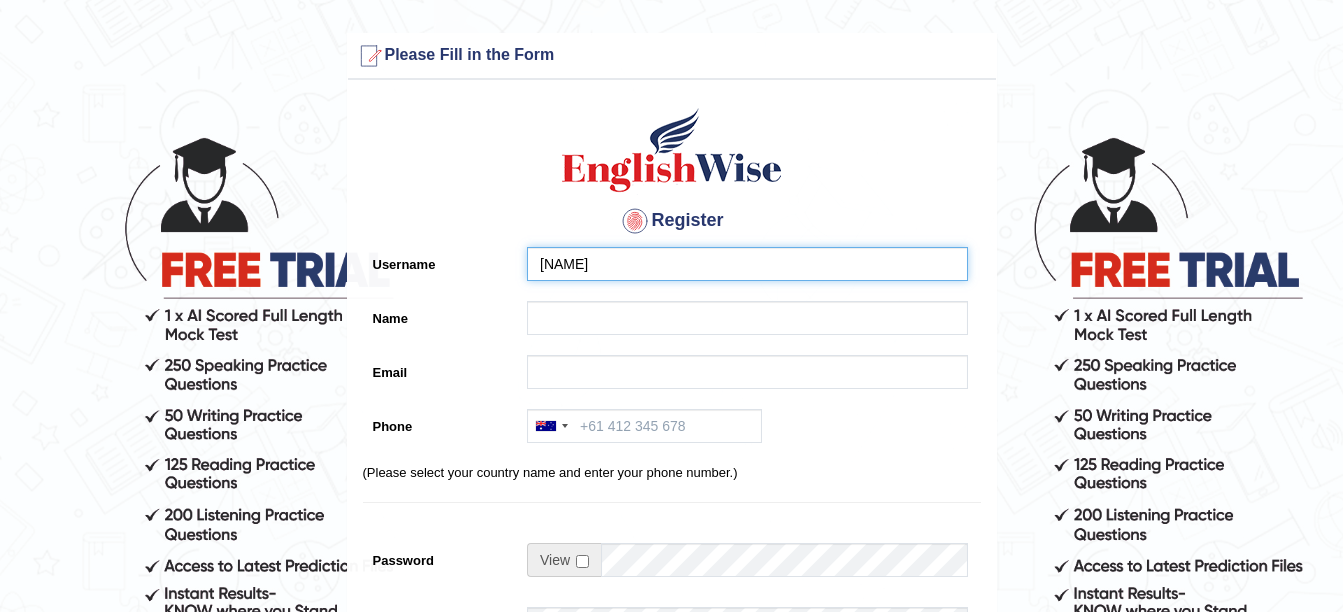 type on "josepht" 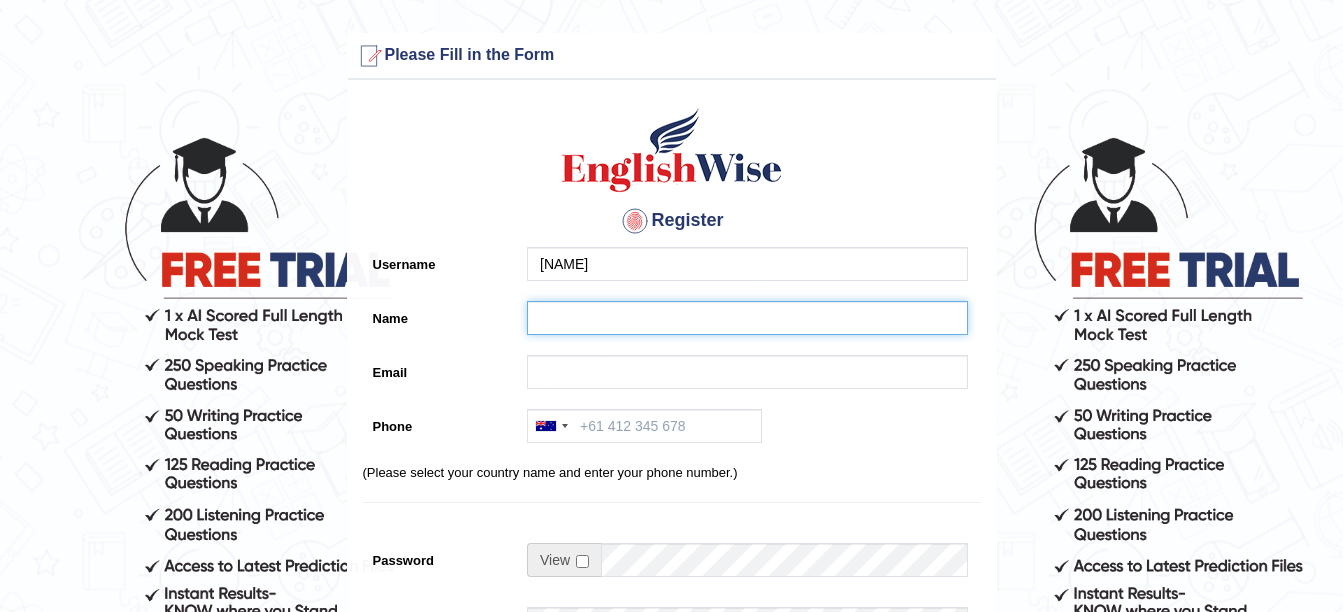 click on "Name" at bounding box center [747, 318] 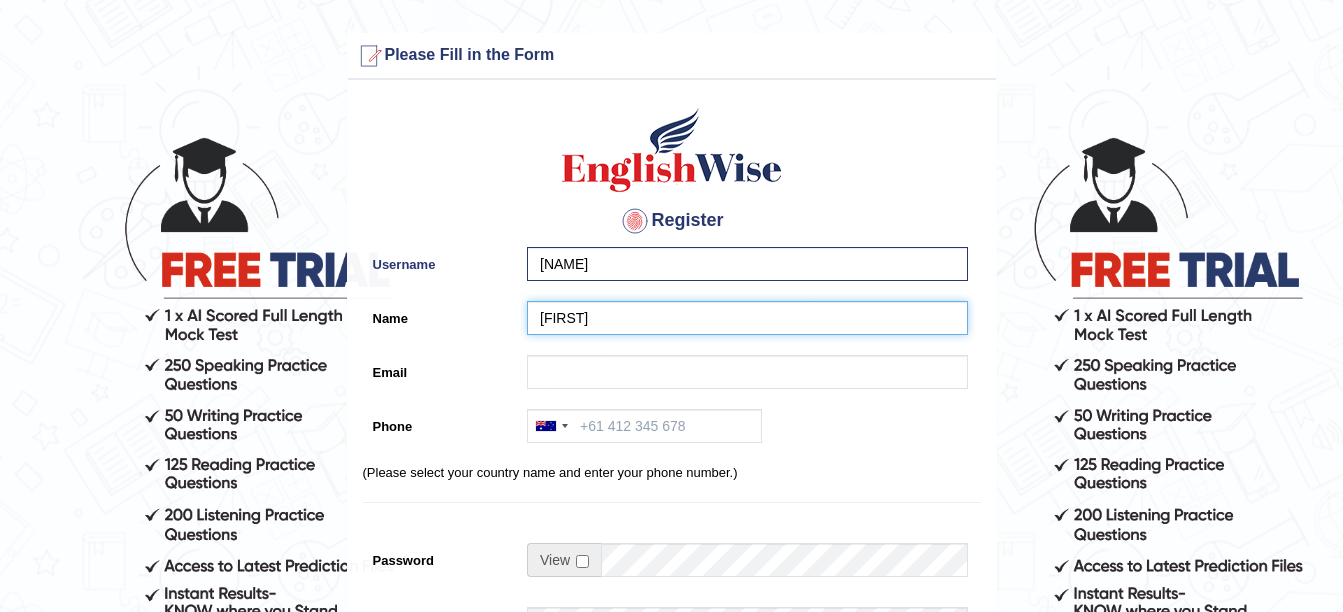 click on "joseph" at bounding box center (747, 318) 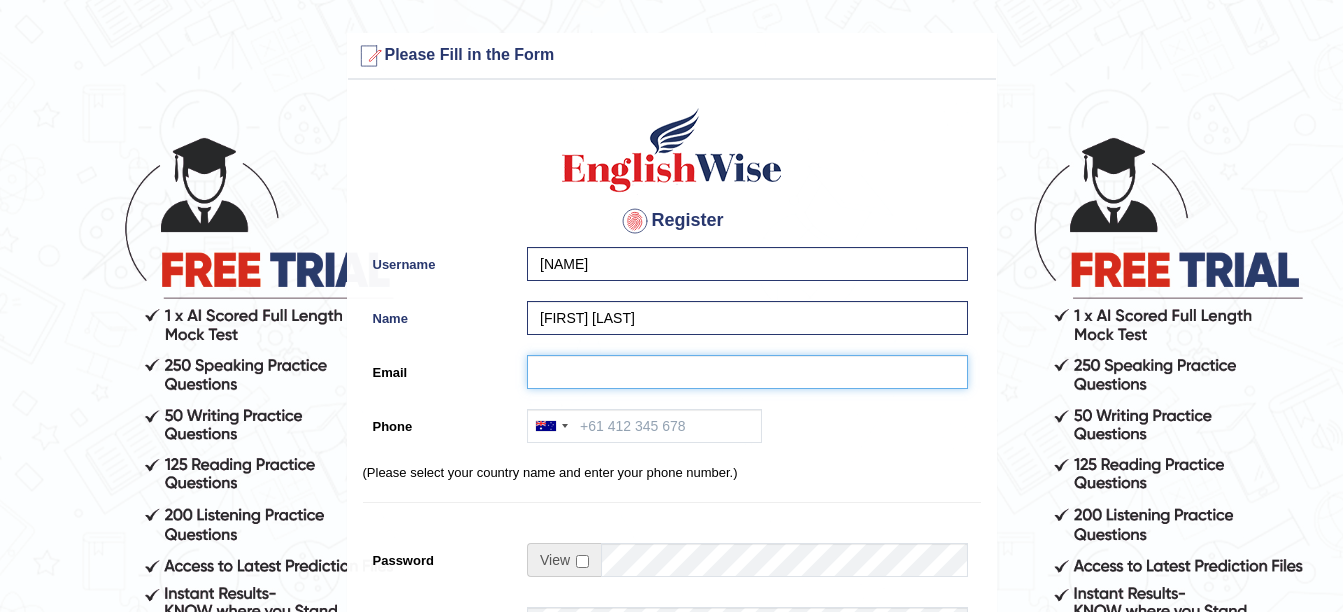 scroll, scrollTop: 100, scrollLeft: 0, axis: vertical 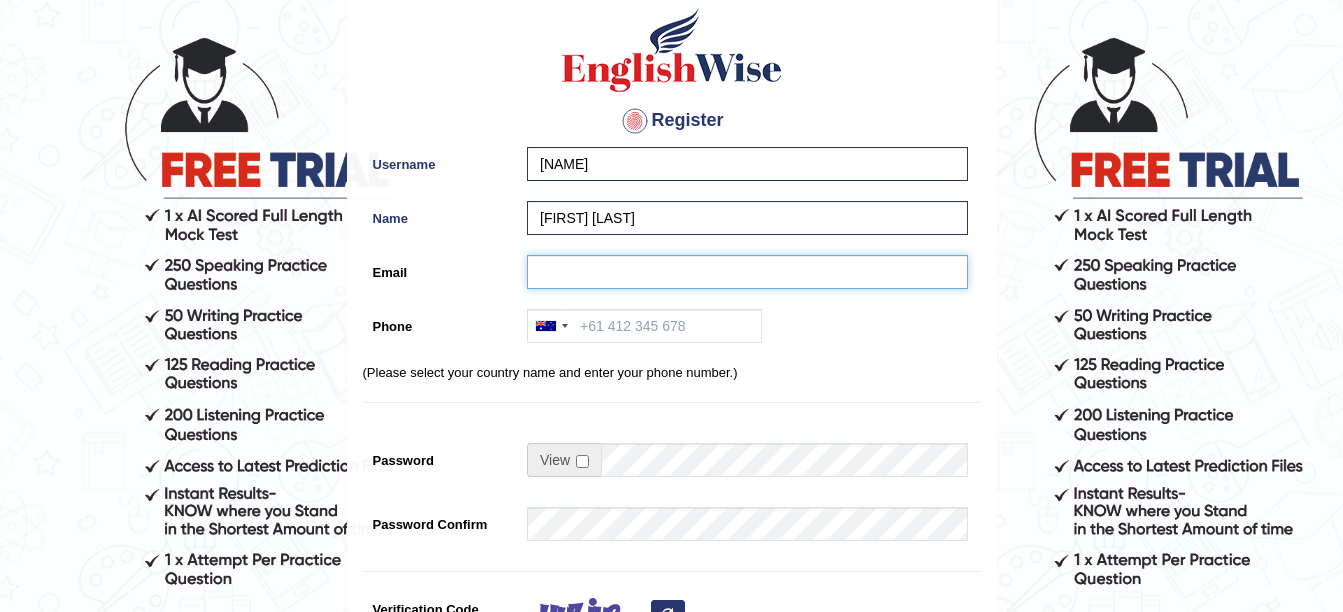click on "Email" at bounding box center [747, 272] 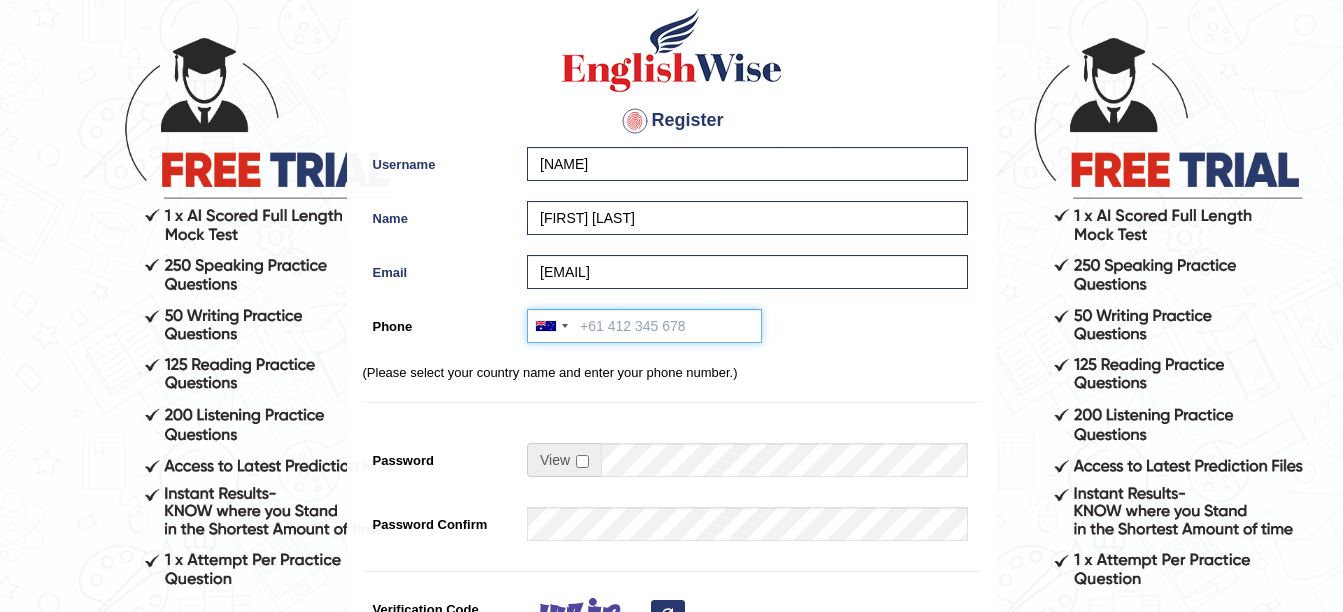 click on "Phone" at bounding box center [644, 326] 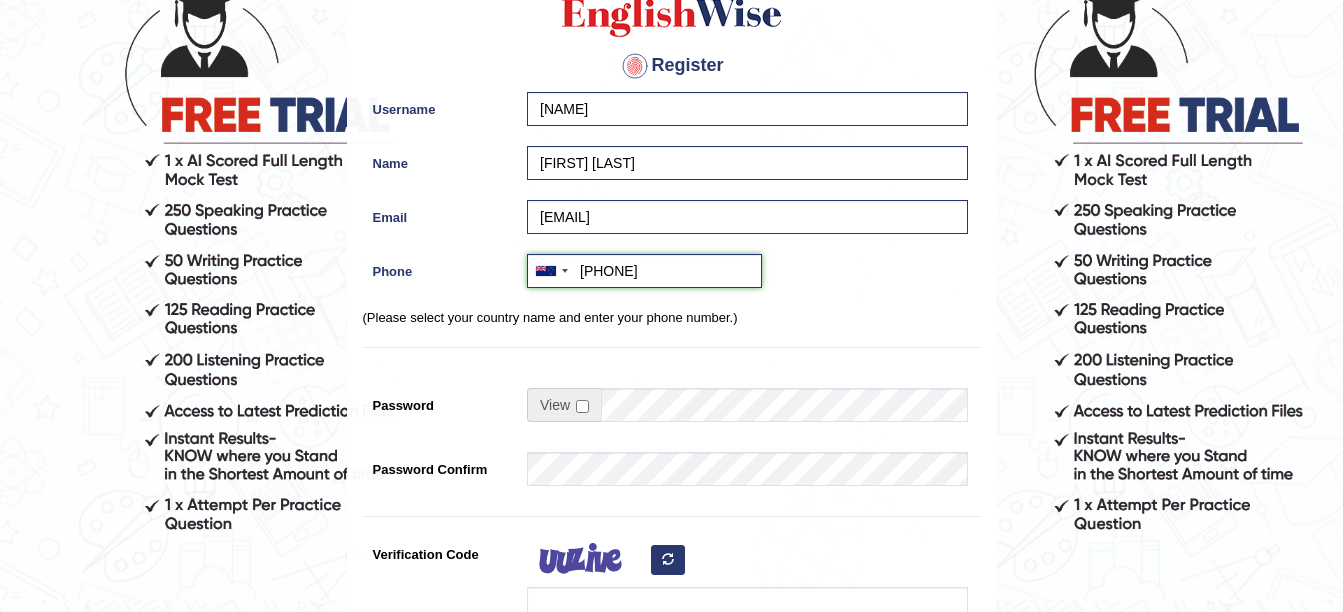 scroll, scrollTop: 200, scrollLeft: 0, axis: vertical 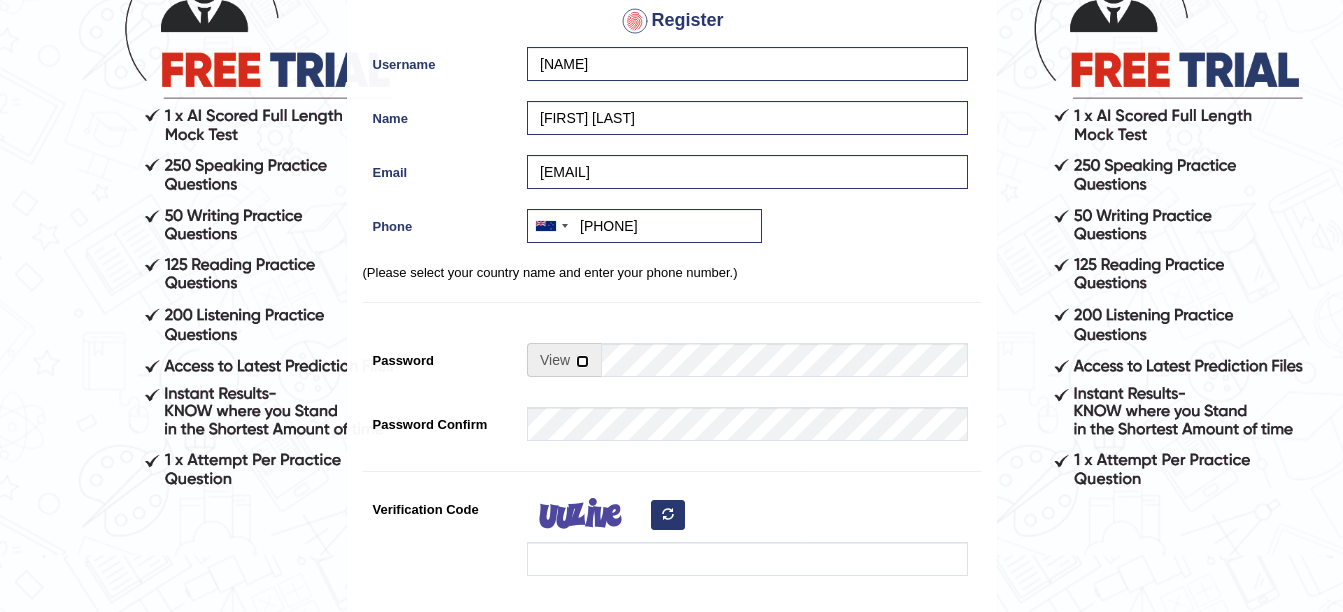 click at bounding box center (582, 361) 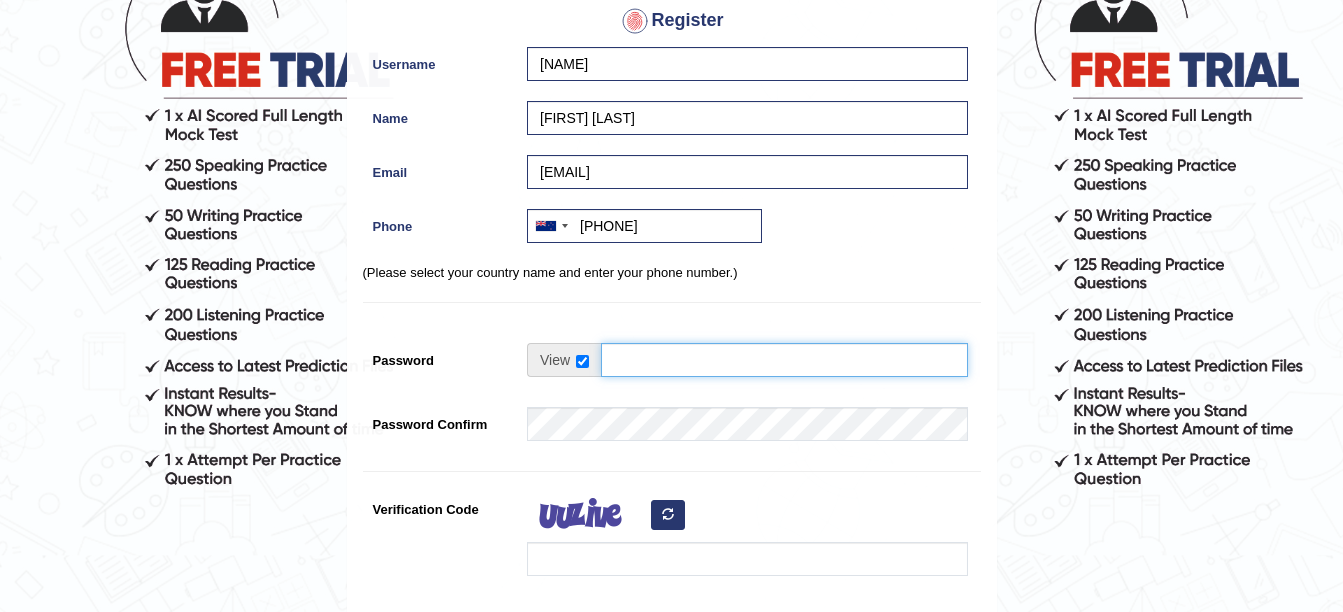 click on "Password" at bounding box center (784, 360) 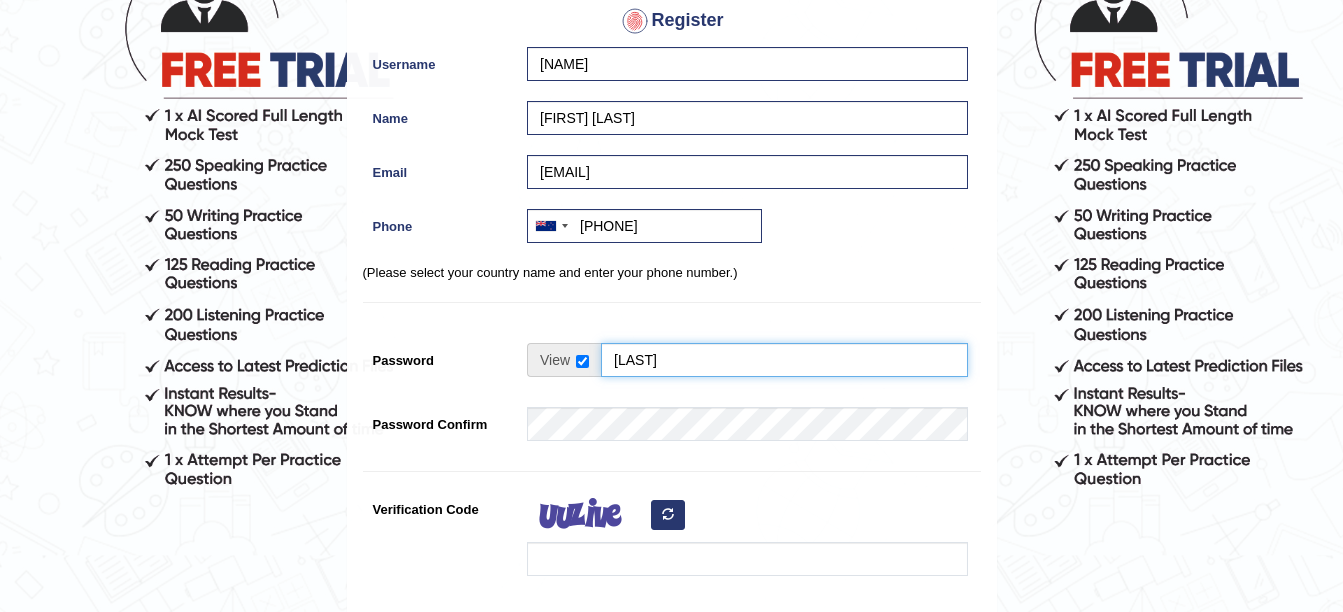 type on "tipayanjo" 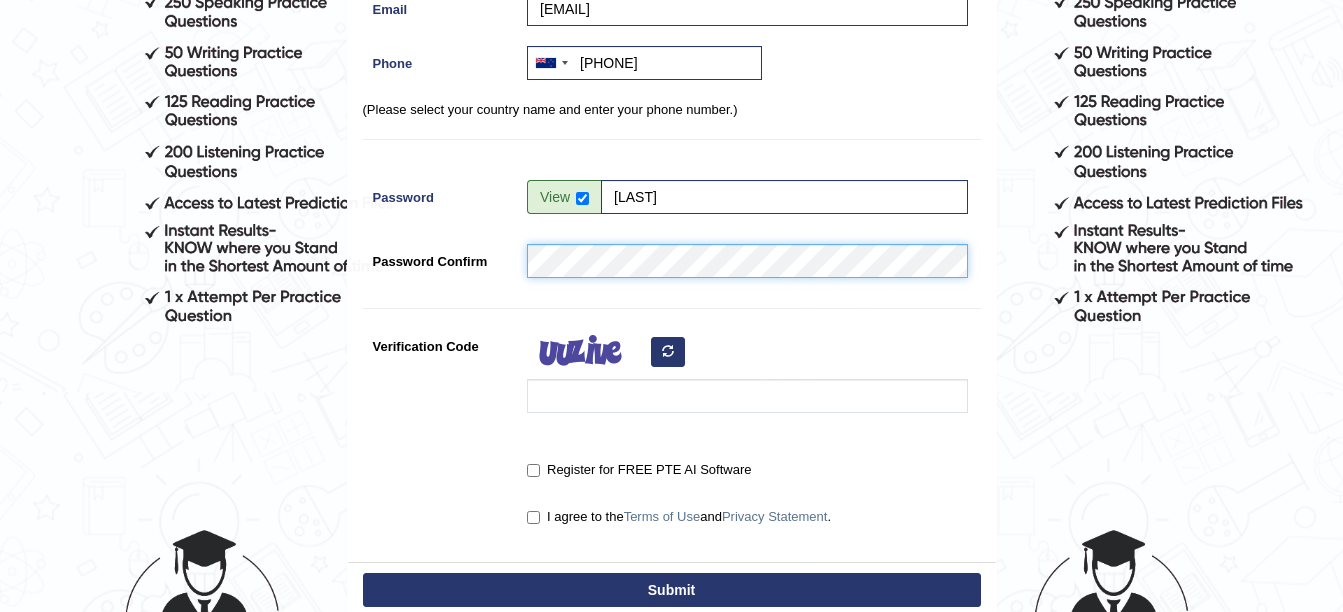 scroll, scrollTop: 400, scrollLeft: 0, axis: vertical 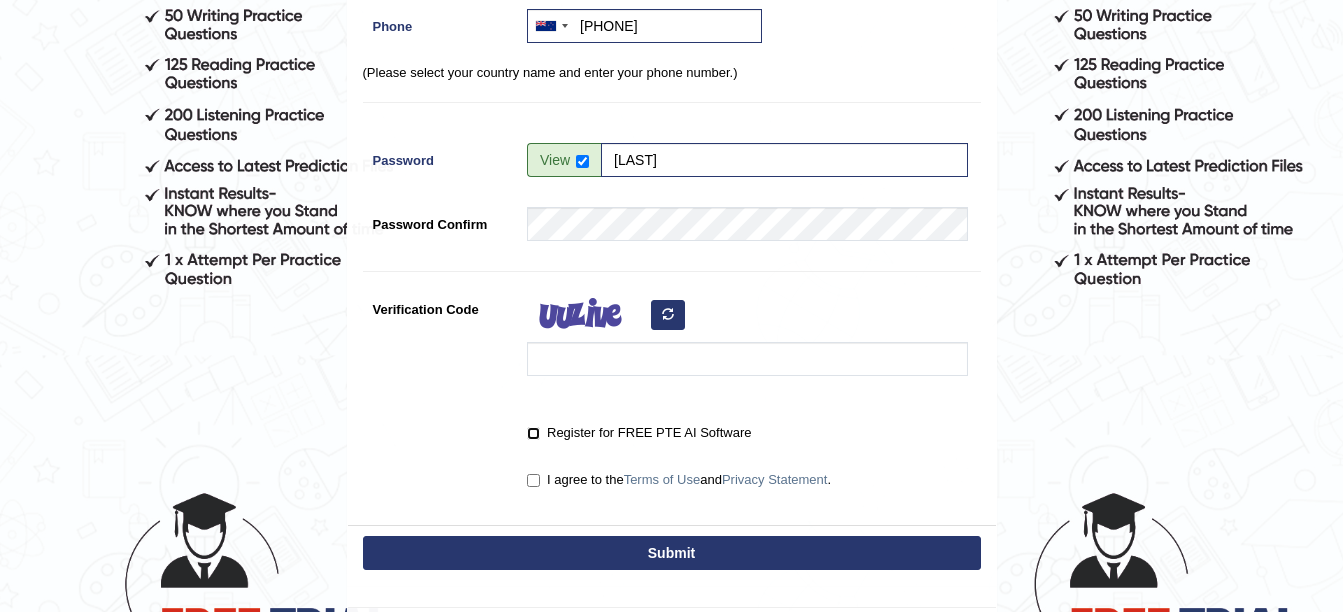 click on "Register for FREE PTE AI Software" at bounding box center [533, 433] 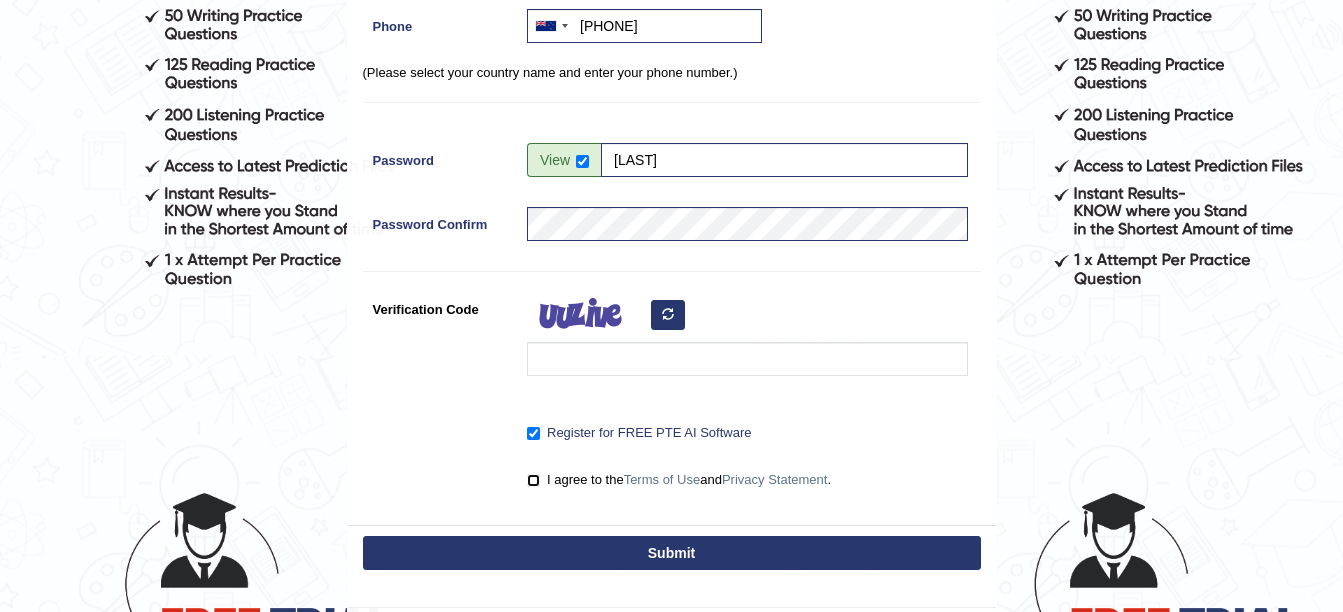 click on "I agree to the  Terms of Use  and  Privacy Statement ." at bounding box center (533, 480) 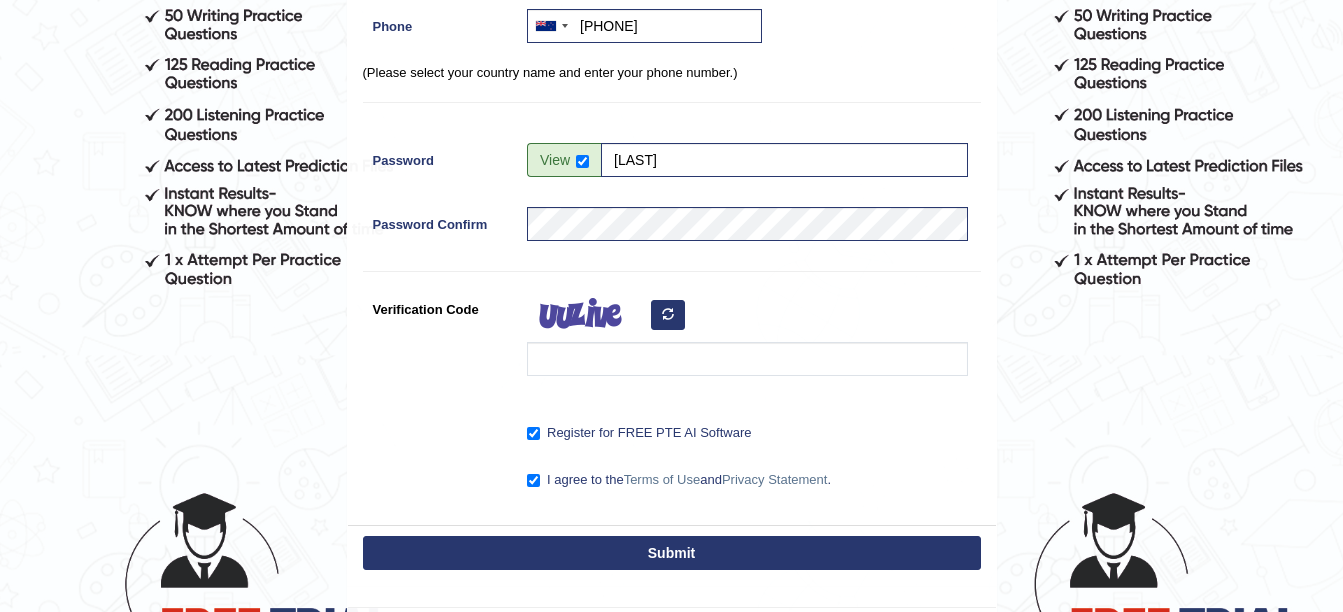 click on "Submit" at bounding box center [672, 553] 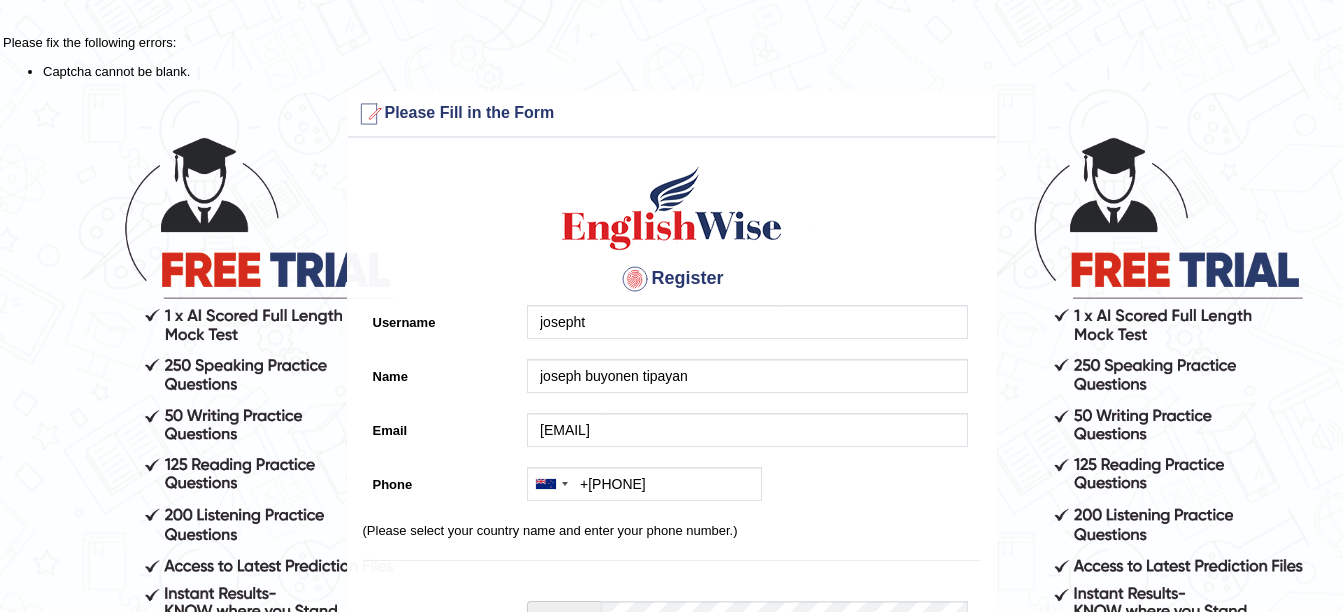 scroll, scrollTop: 0, scrollLeft: 0, axis: both 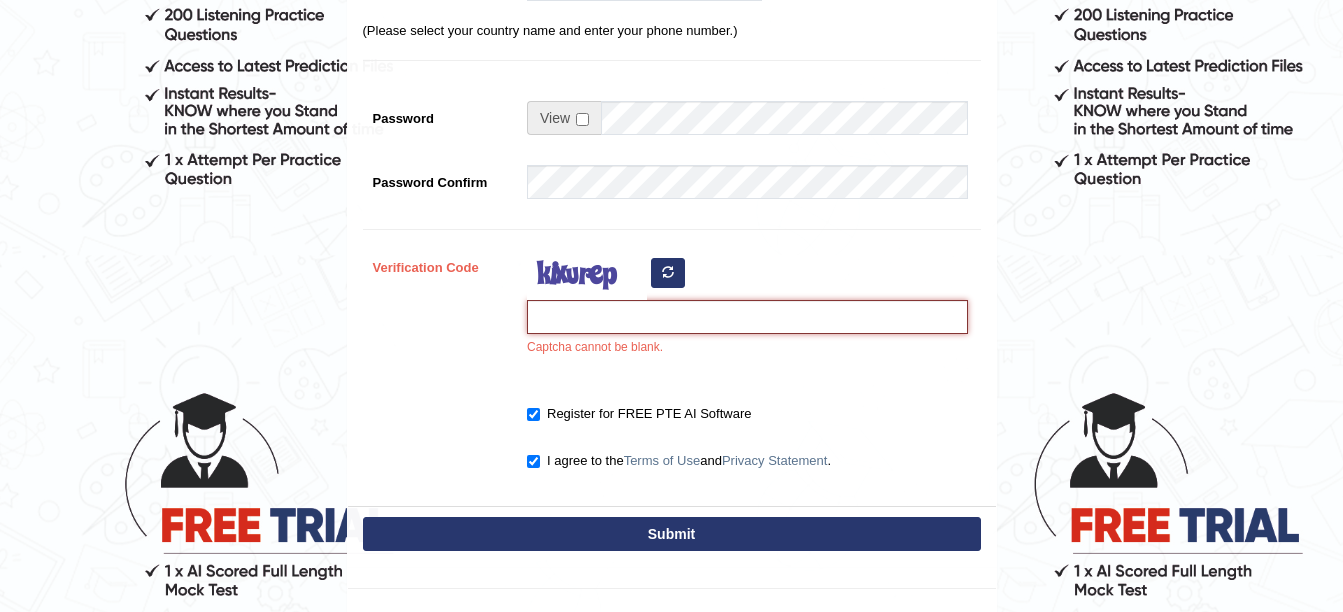 click on "Verification Code" at bounding box center (747, 317) 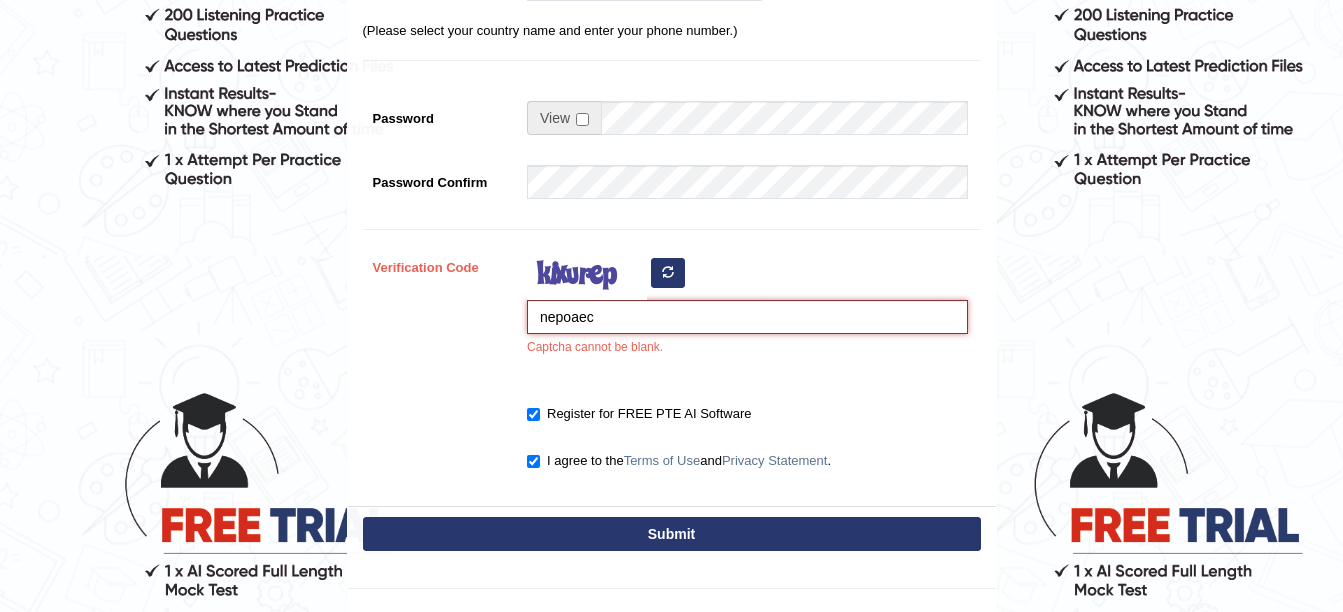 type on "nepoaec" 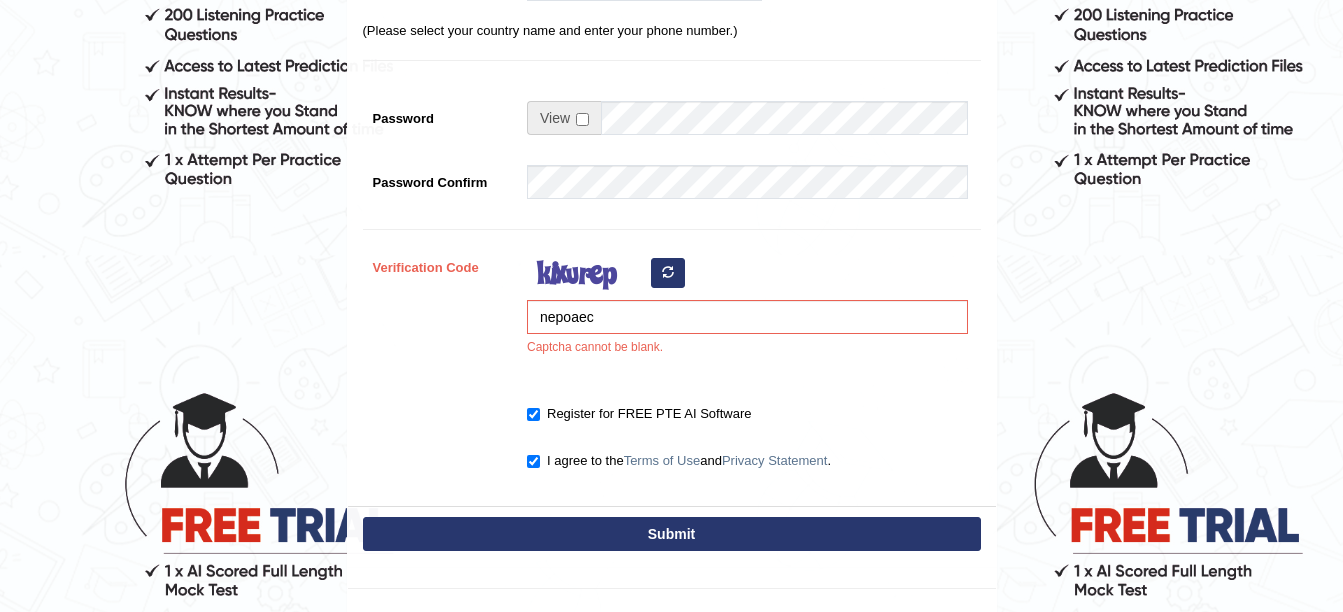 click on "Submit" at bounding box center [672, 534] 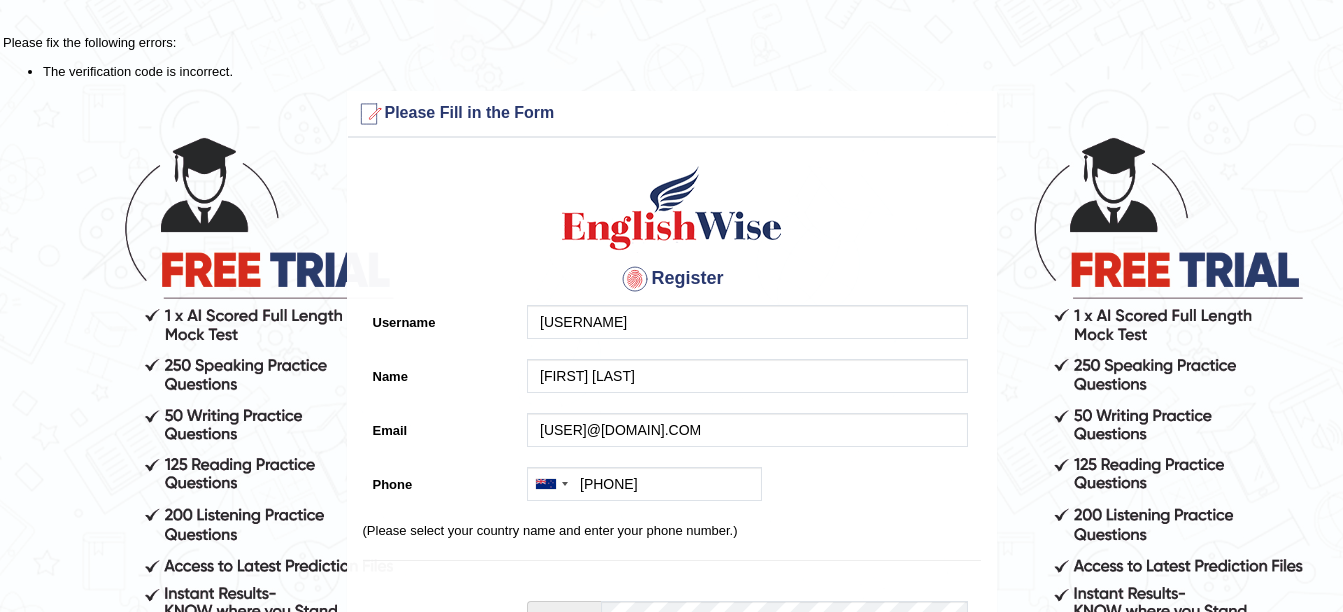 scroll, scrollTop: 0, scrollLeft: 0, axis: both 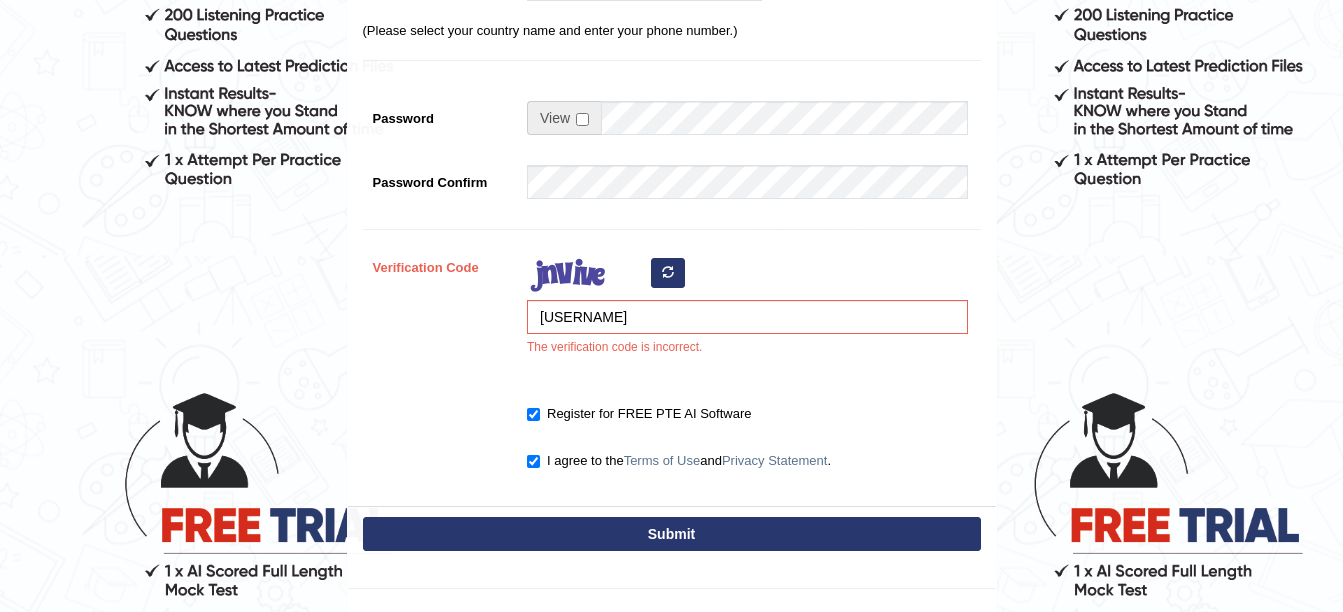 click at bounding box center (668, 273) 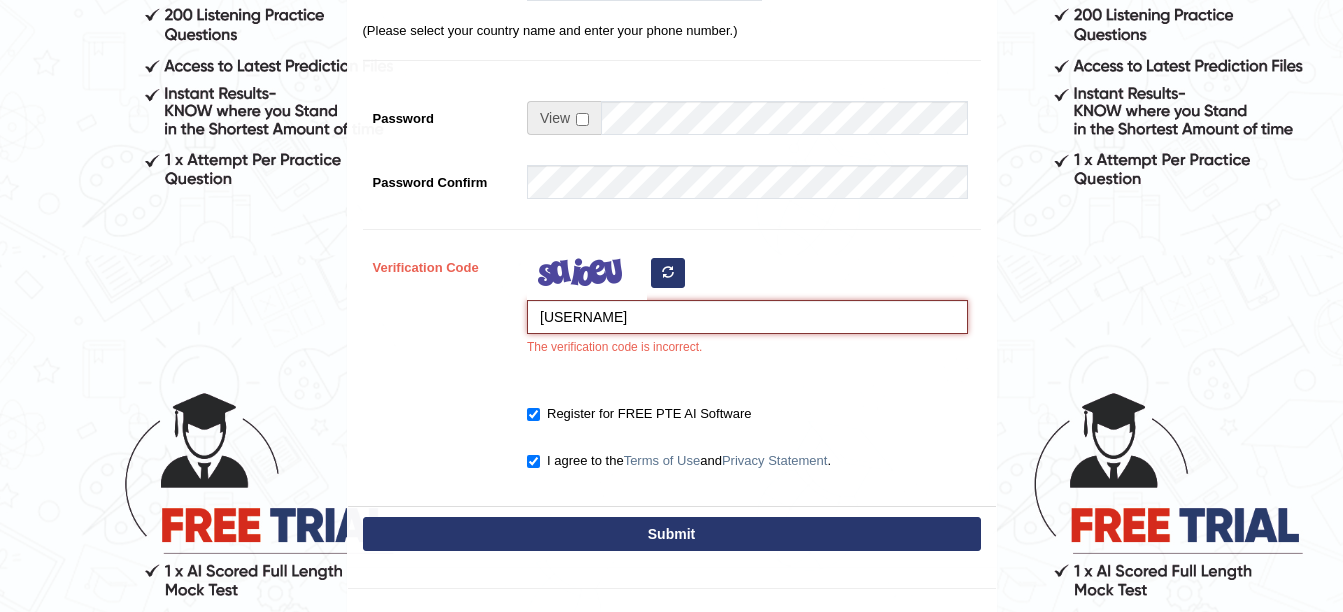 type on "n" 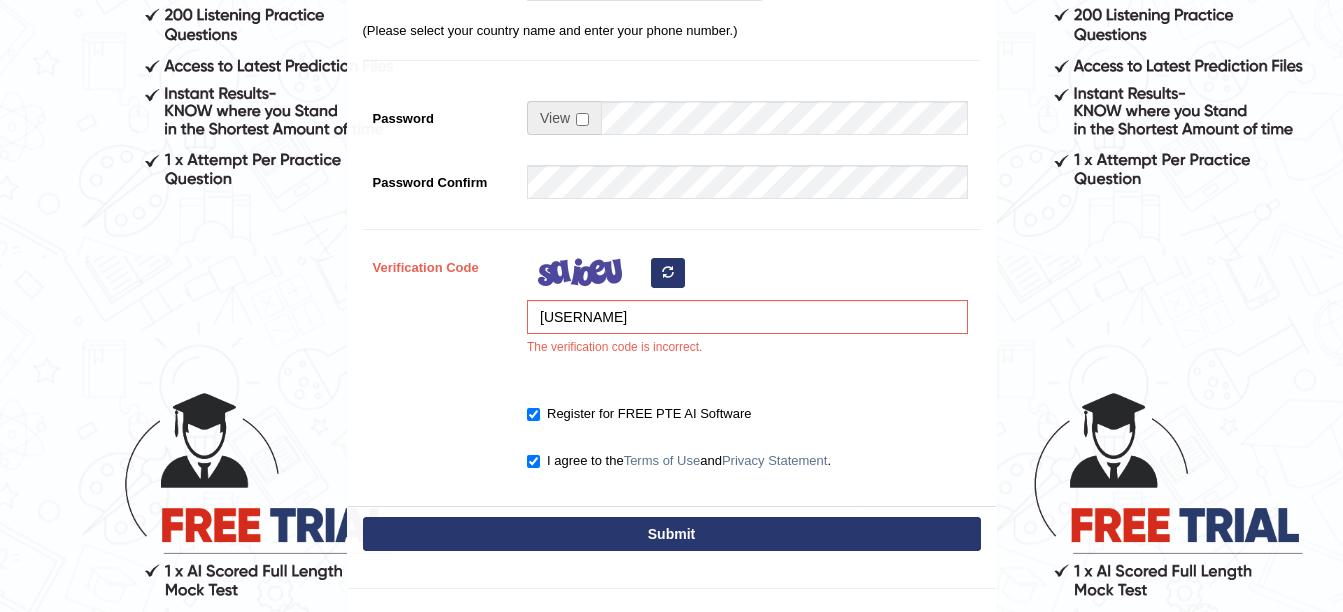 click on "Submit" at bounding box center [672, 534] 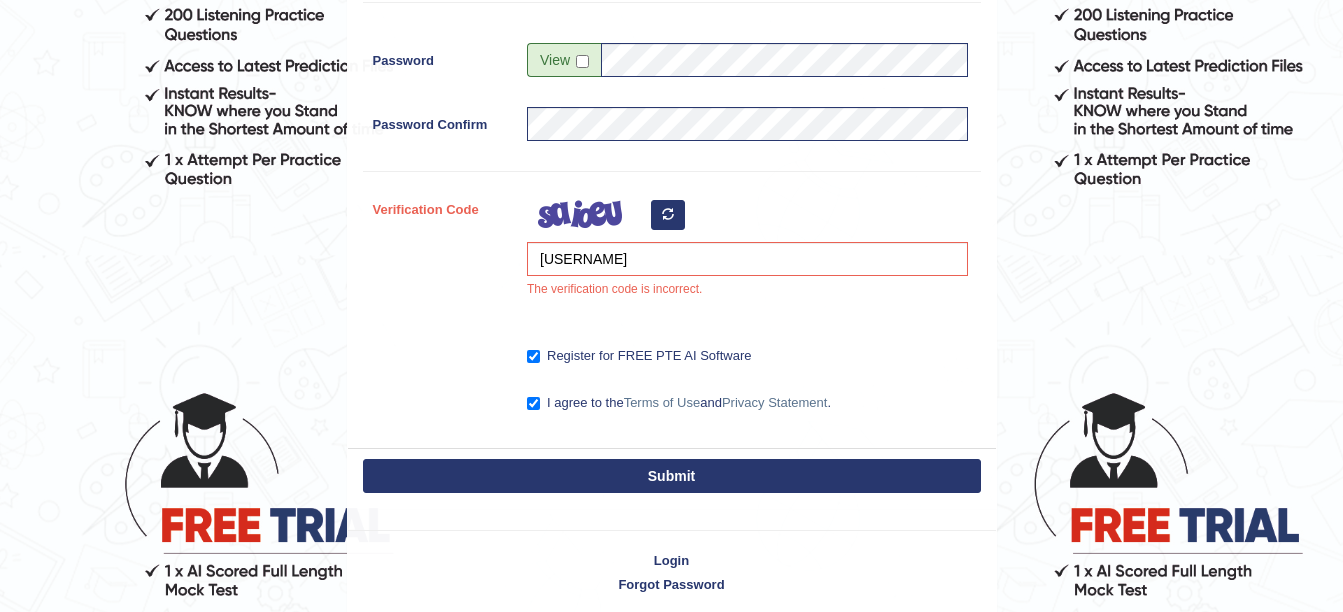 scroll, scrollTop: 442, scrollLeft: 0, axis: vertical 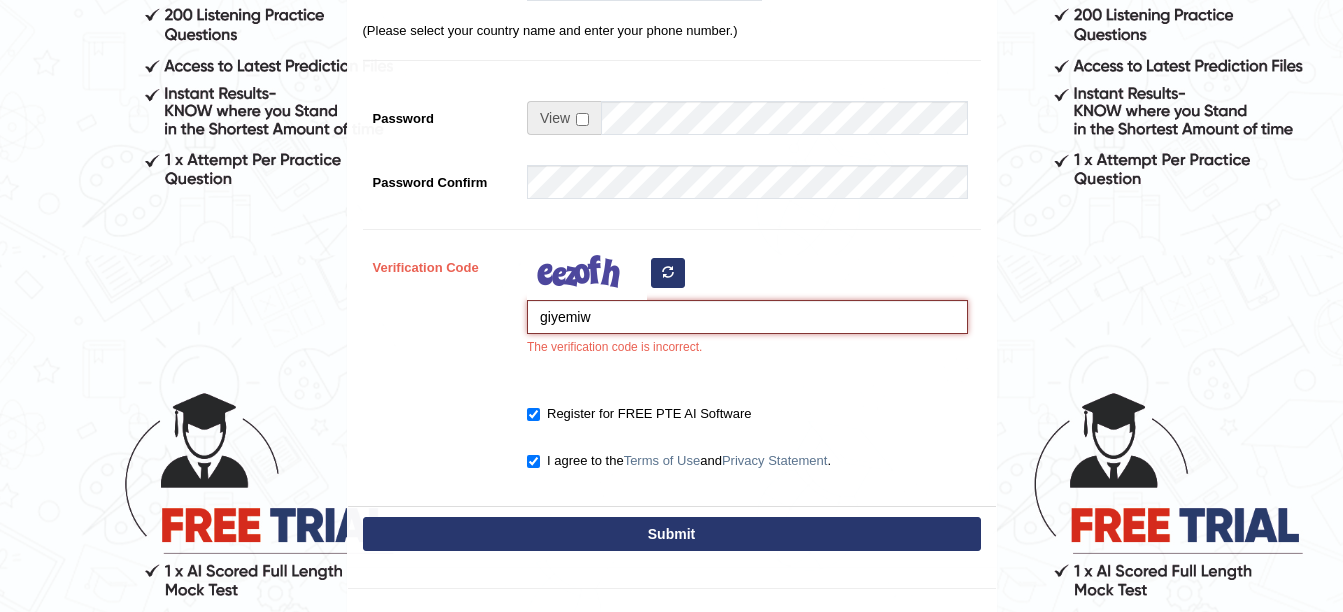 type on "giyemiw" 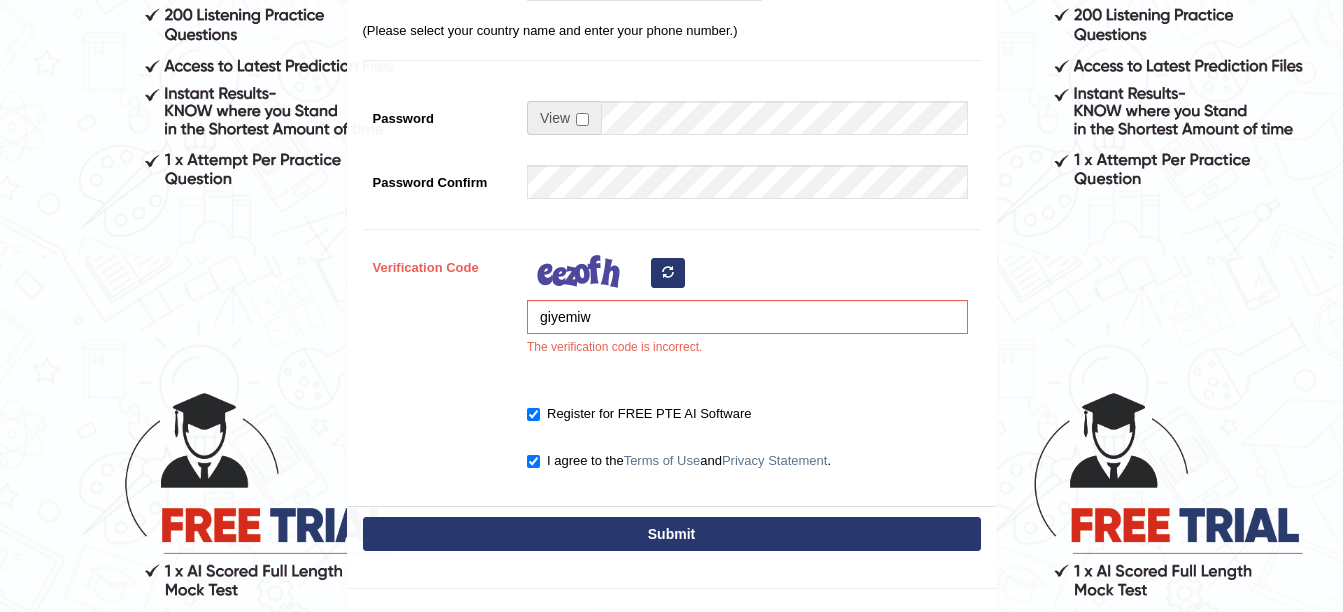 click on "Submit" at bounding box center [672, 534] 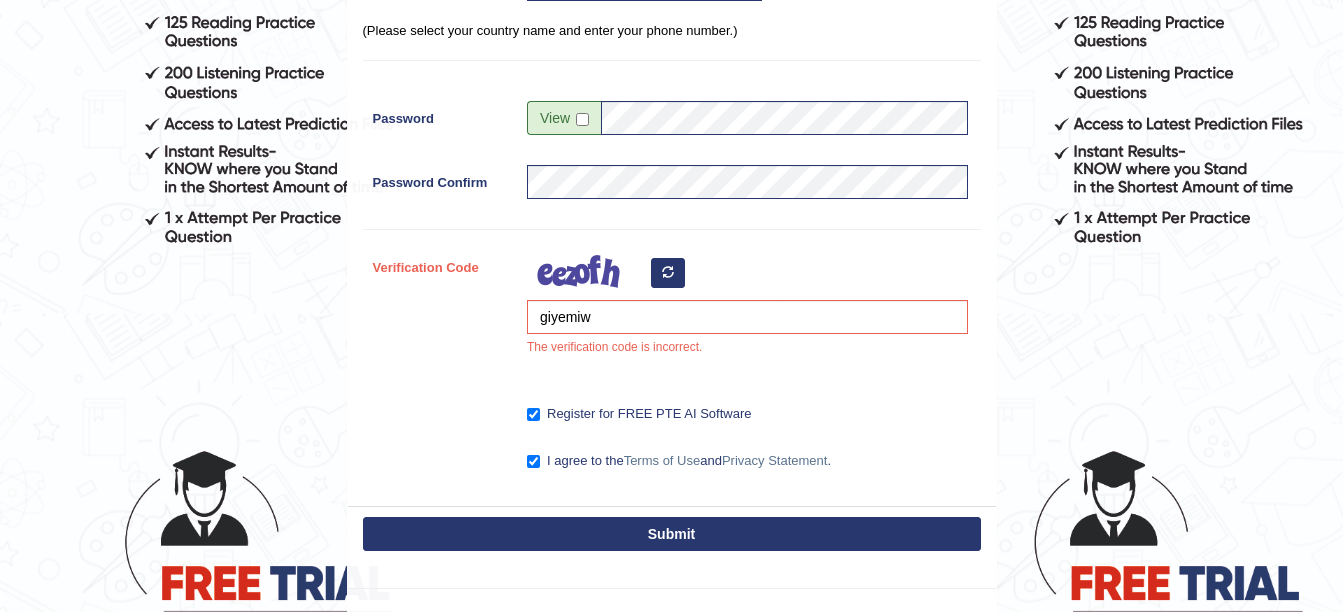 scroll, scrollTop: 364, scrollLeft: 0, axis: vertical 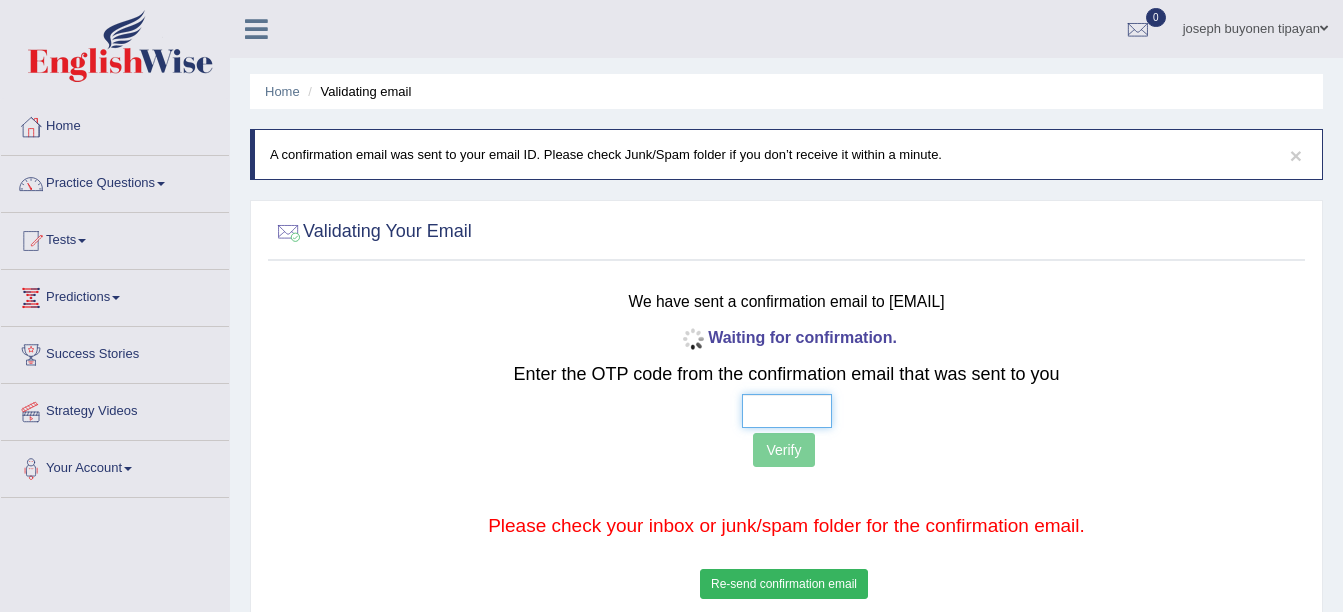 click at bounding box center (787, 411) 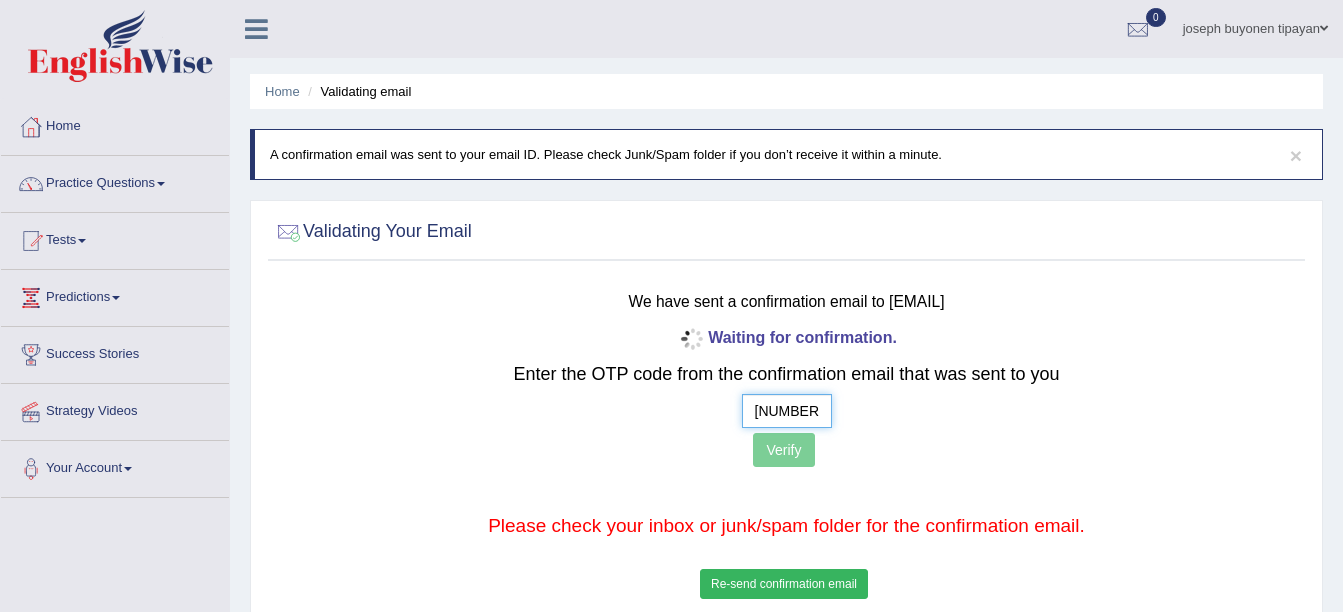 type on "[NUMBER] [NUMBER] [NUMBER] [NUMBER]" 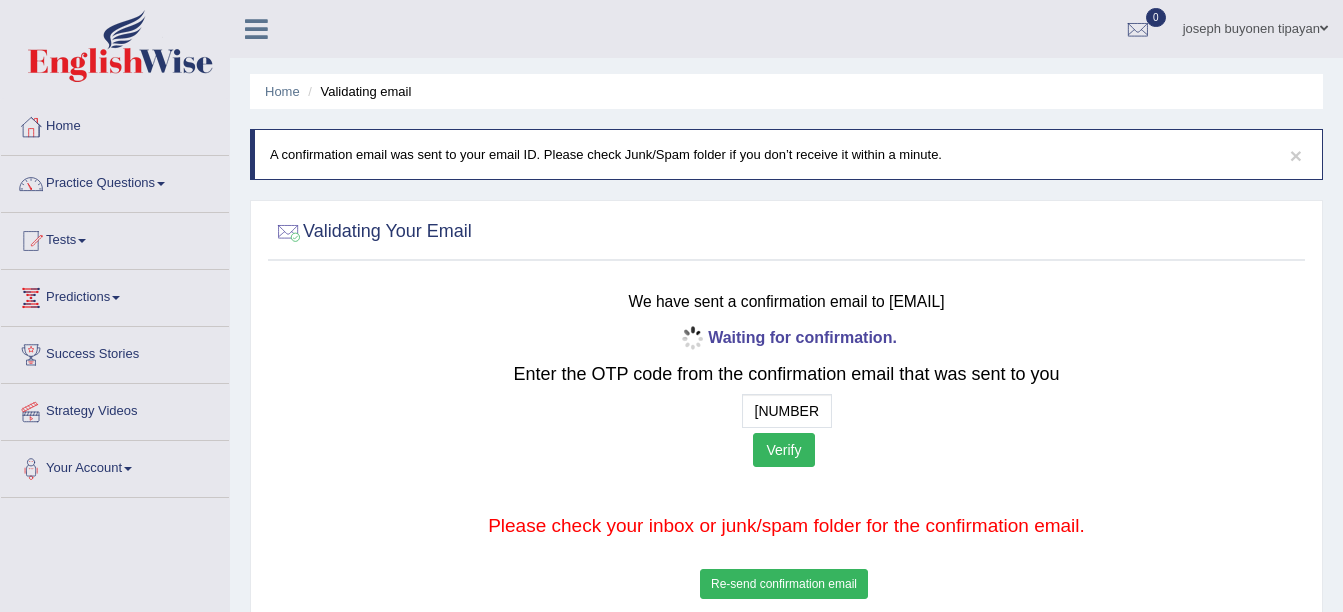 click on "Verify" at bounding box center [783, 450] 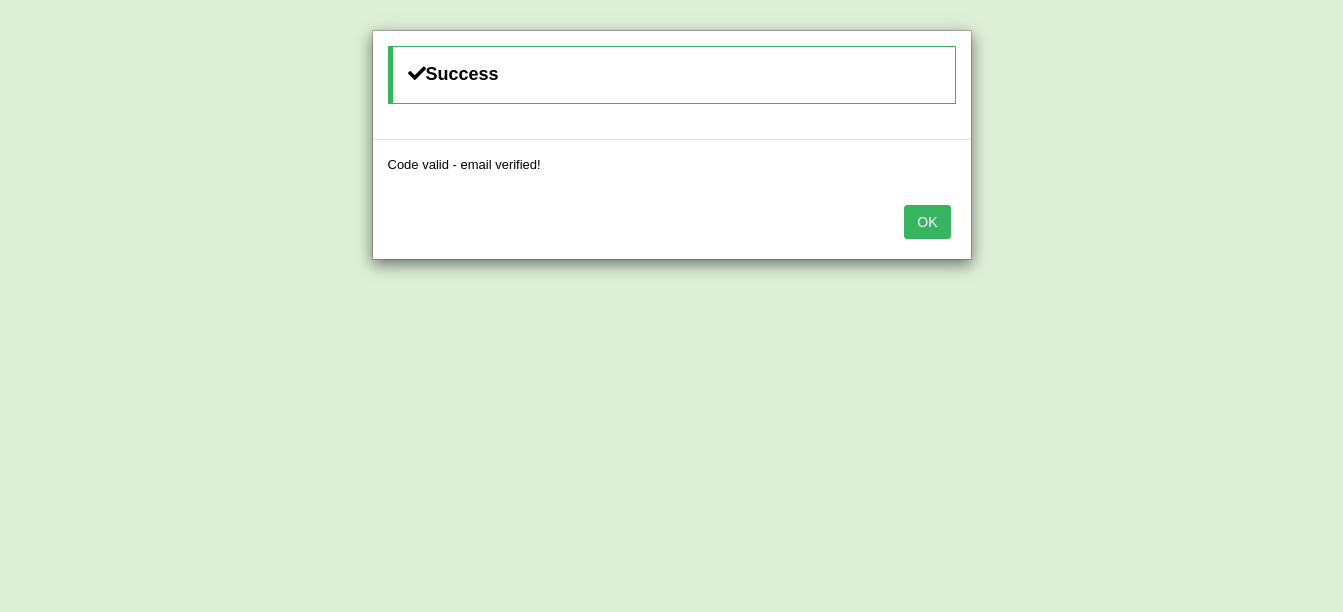 click on "OK" at bounding box center [927, 222] 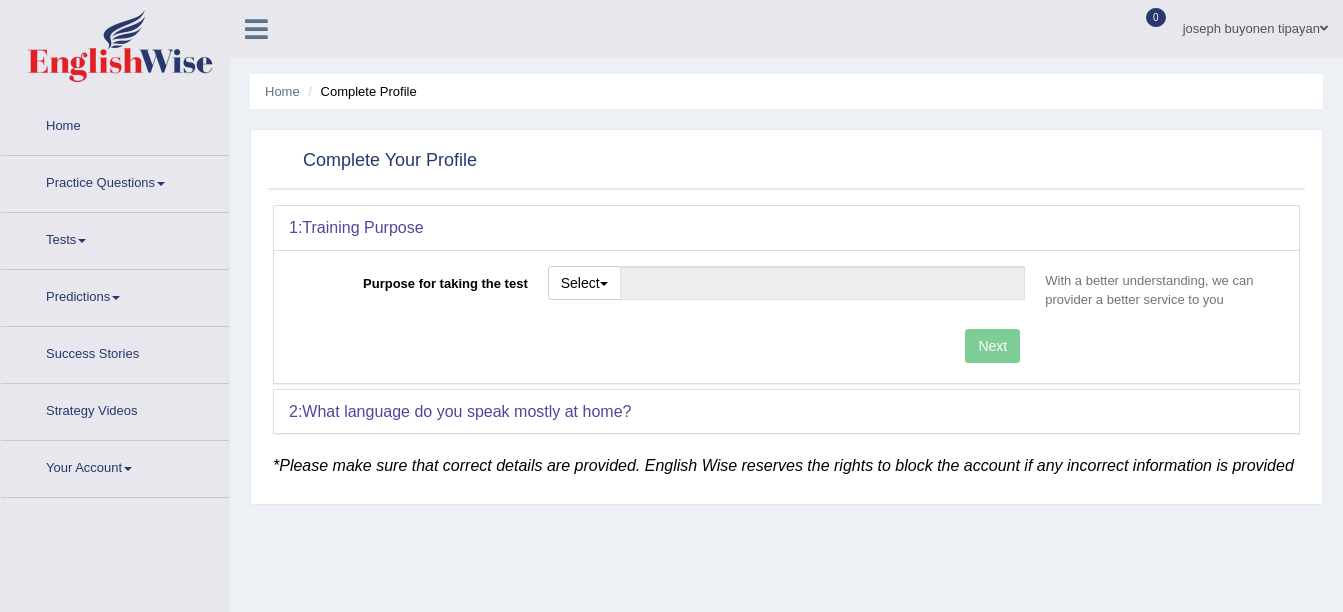 scroll, scrollTop: 0, scrollLeft: 0, axis: both 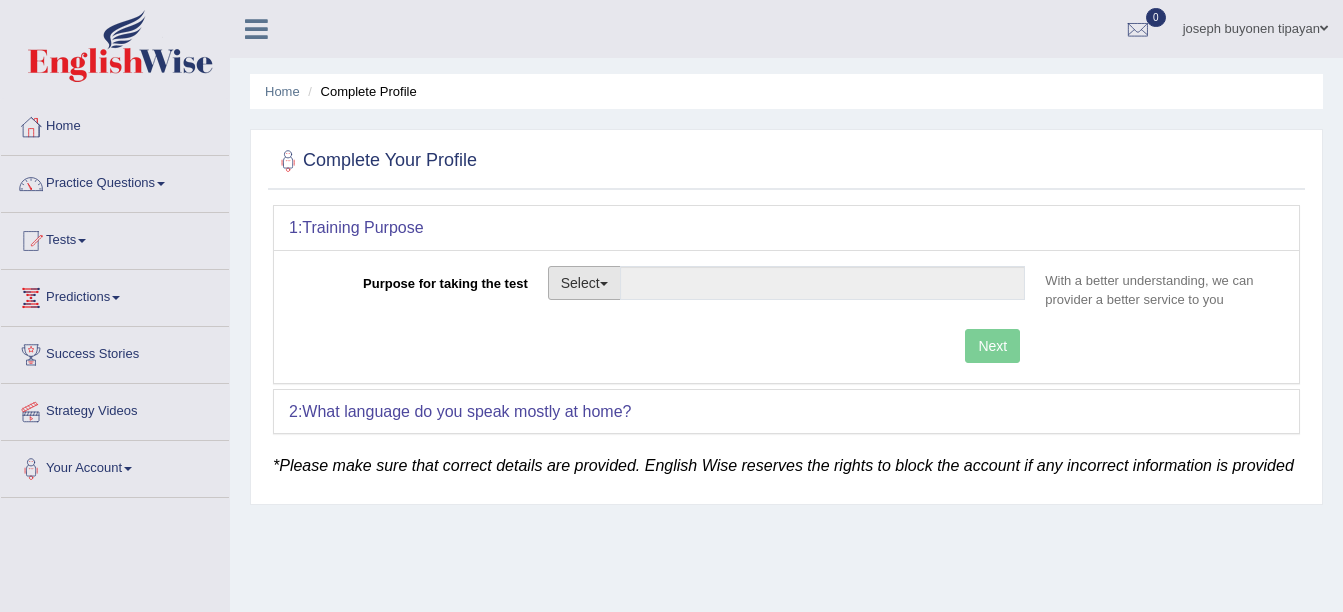 click at bounding box center (604, 284) 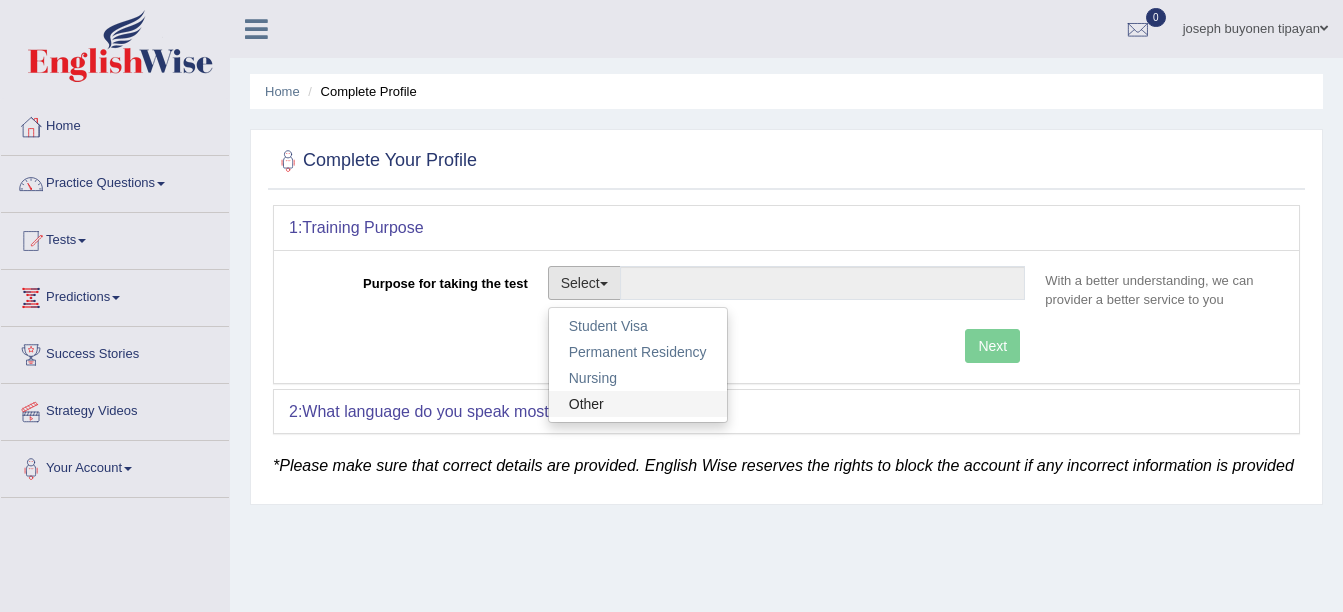 click on "Other" at bounding box center (638, 404) 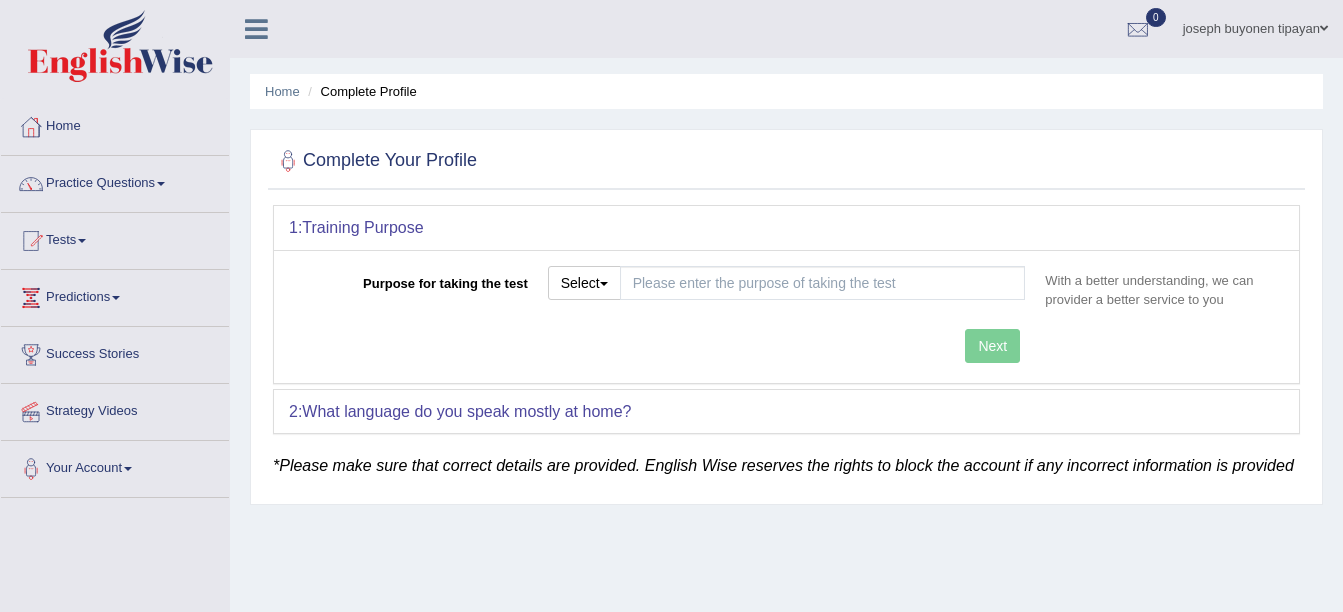 click on "Next" at bounding box center (662, 348) 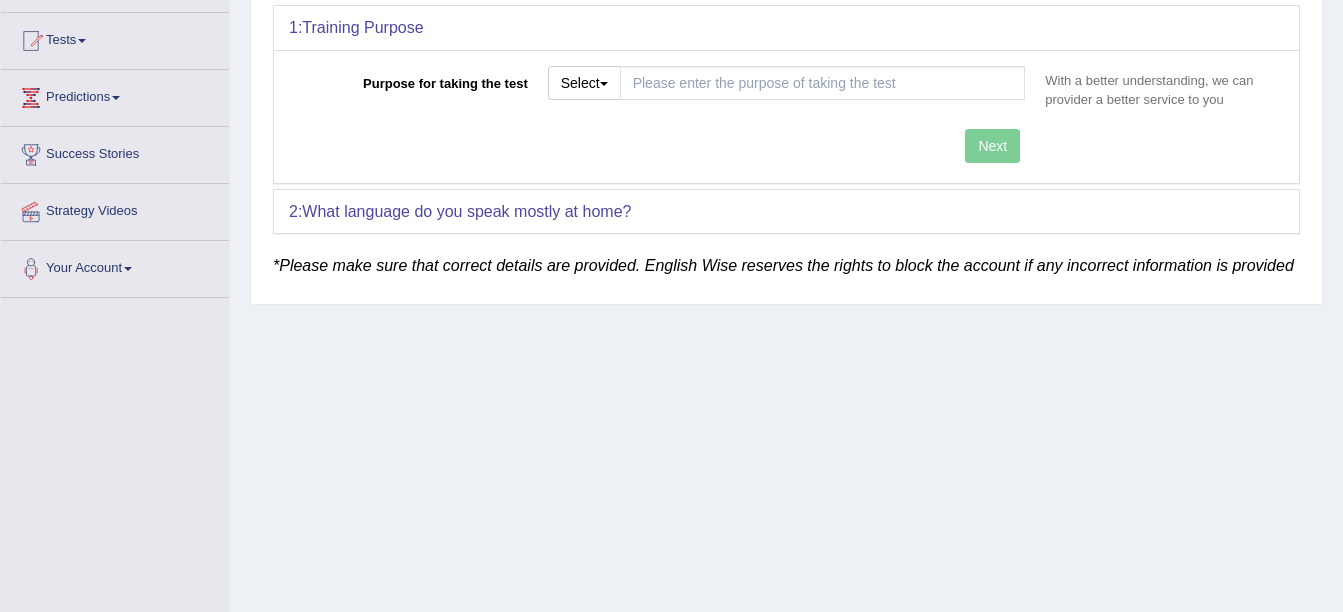 scroll, scrollTop: 100, scrollLeft: 0, axis: vertical 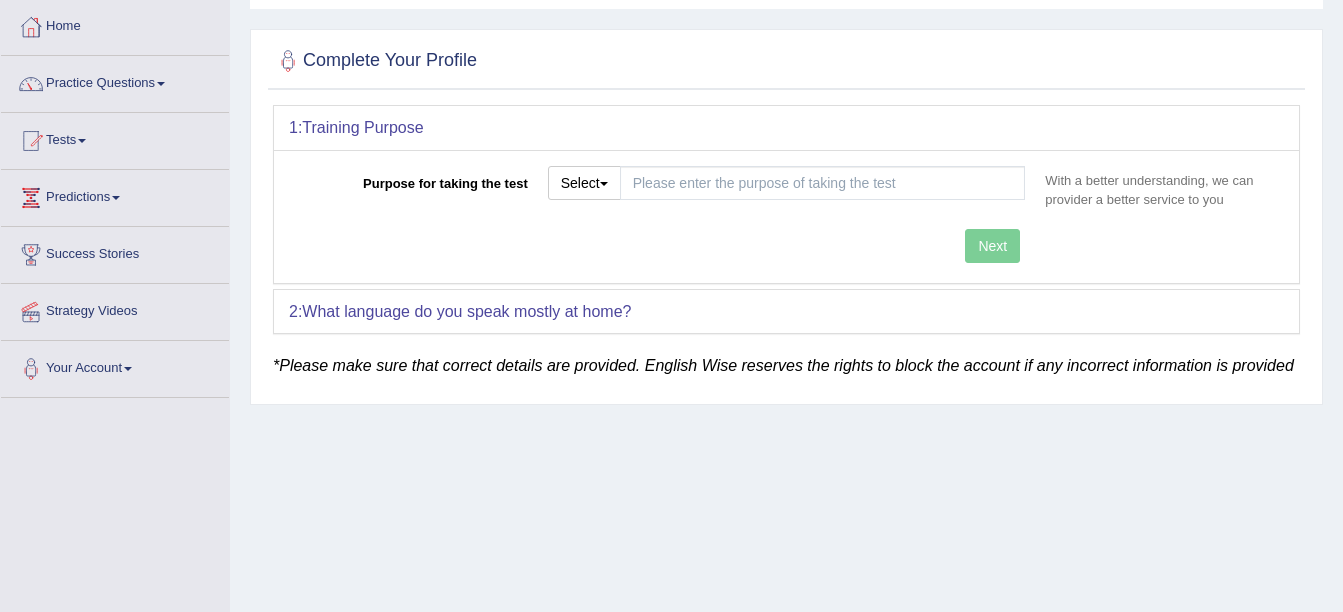 click on "*Please make sure that correct details are provided. English Wise reserves the rights to block the account if any incorrect information is provided" at bounding box center (783, 365) 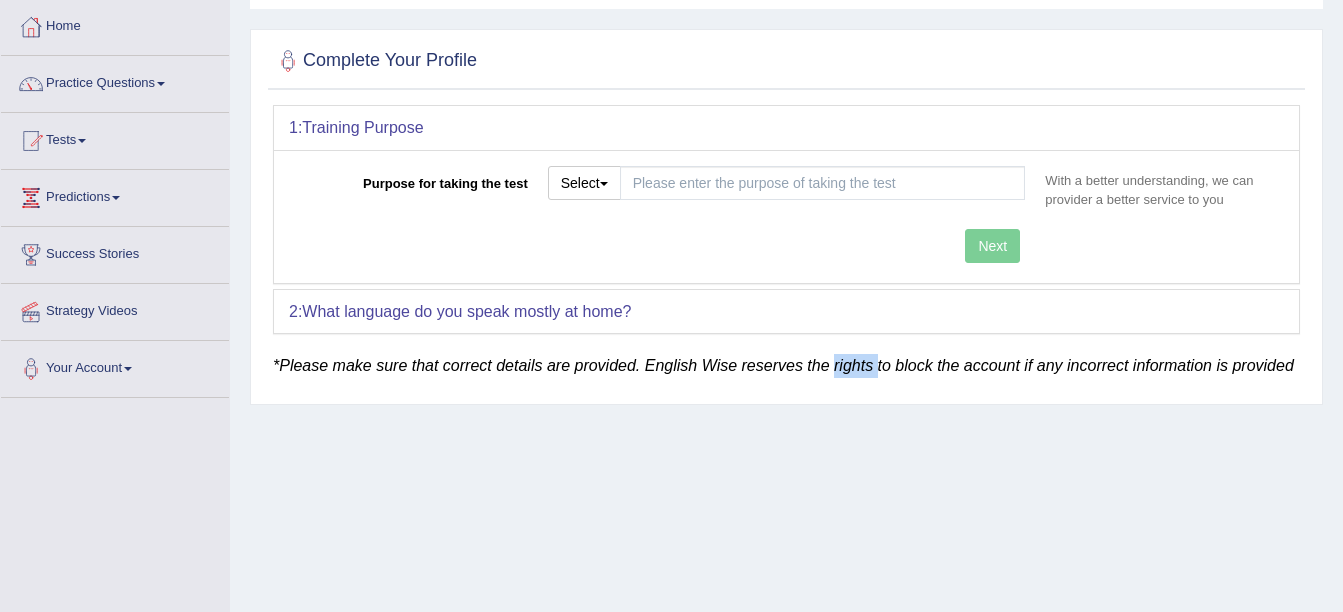 click on "*Please make sure that correct details are provided. English Wise reserves the rights to block the account if any incorrect information is provided" at bounding box center (783, 365) 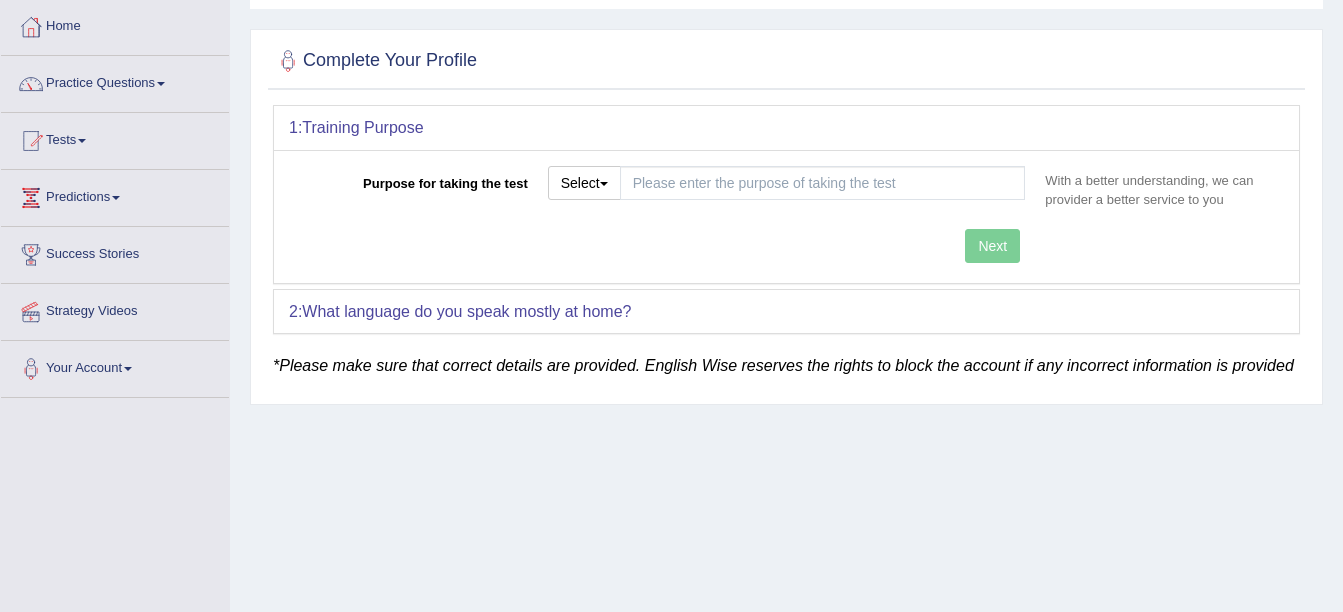 drag, startPoint x: 861, startPoint y: 369, endPoint x: 771, endPoint y: 331, distance: 97.6934 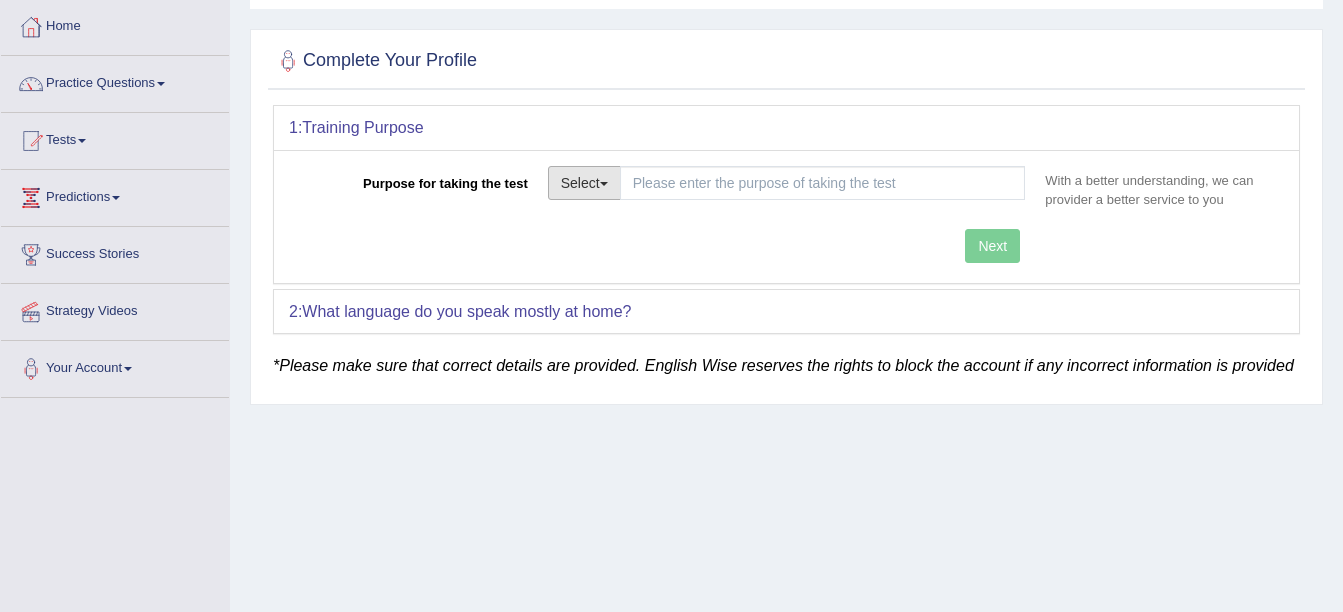 click on "Select" at bounding box center [584, 183] 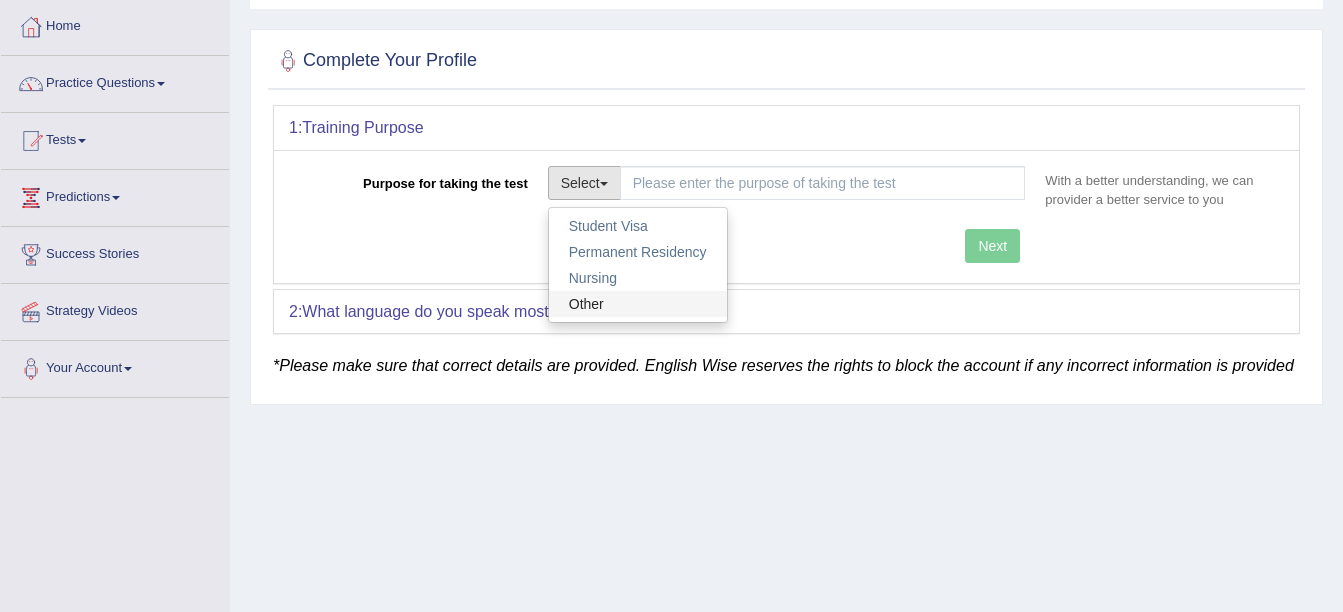 click on "Other" at bounding box center (638, 304) 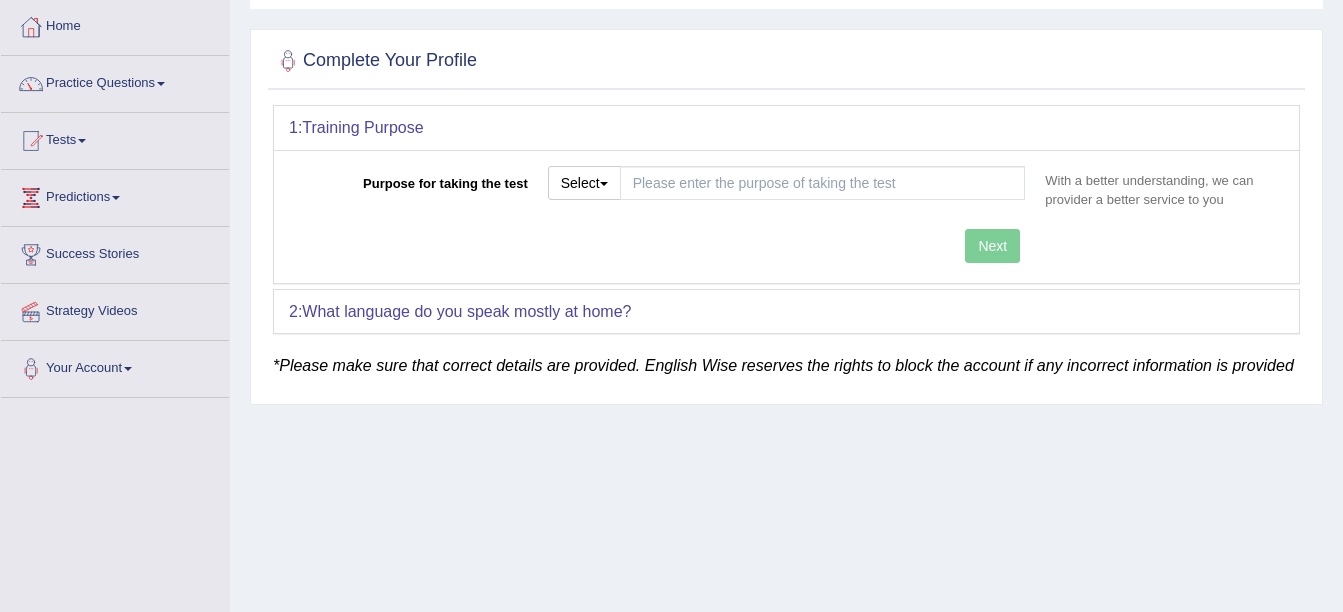 click on "Next" at bounding box center [662, 248] 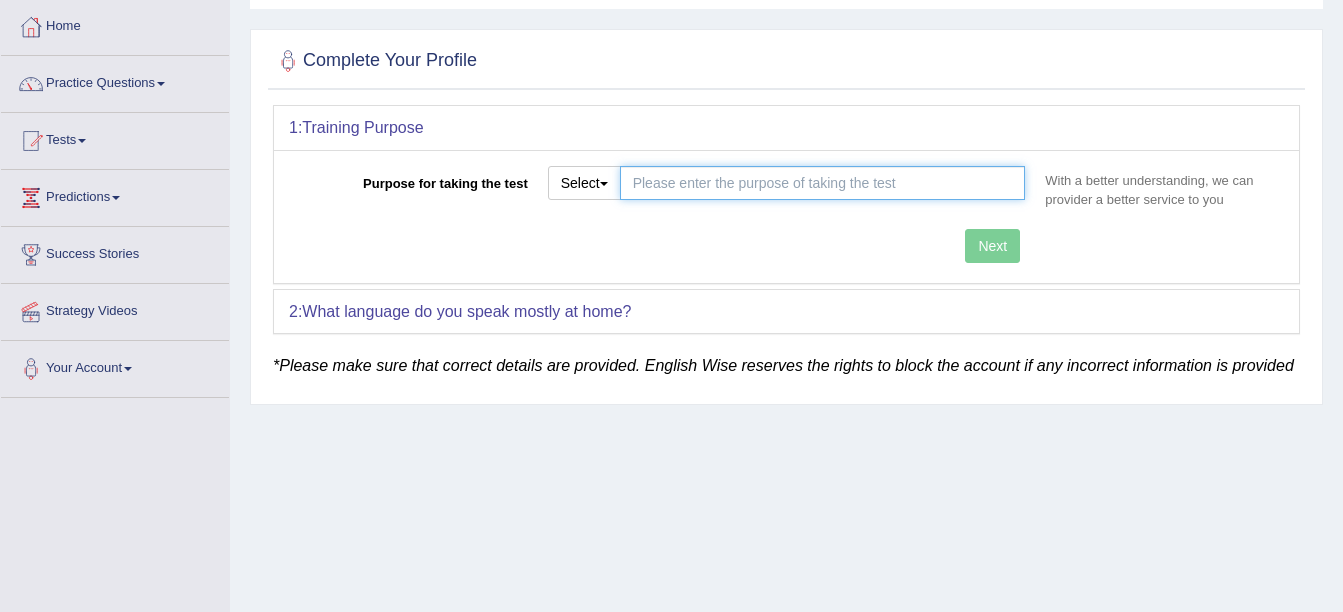 click on "Purpose for taking the test" at bounding box center [823, 183] 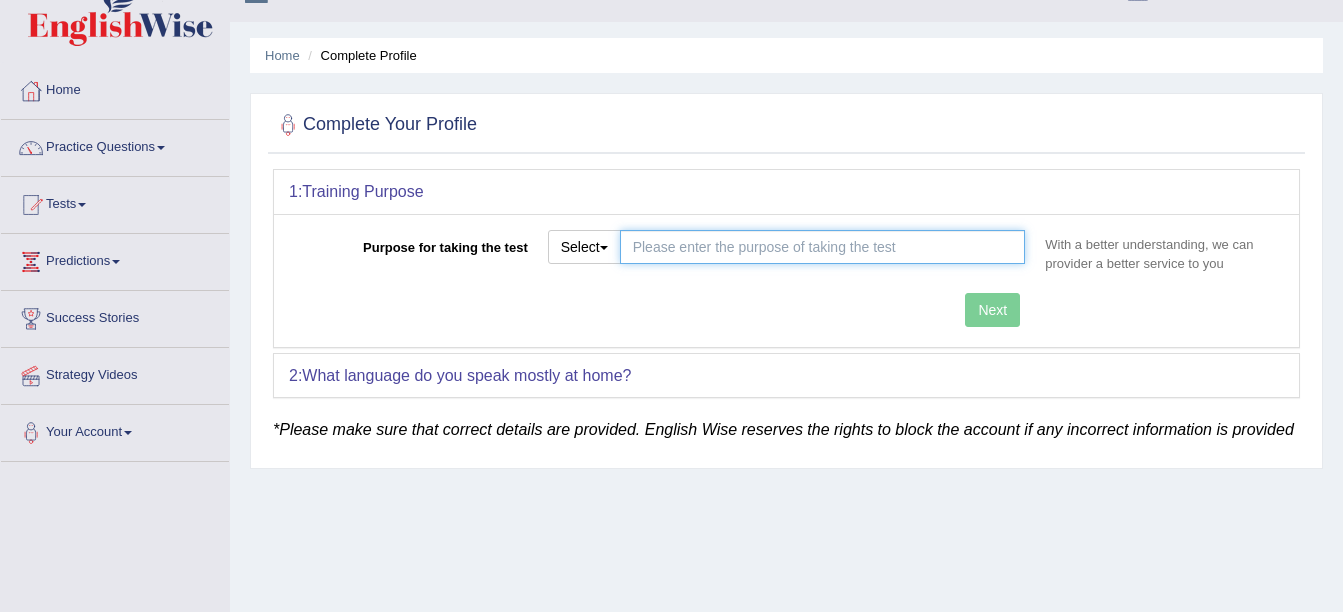 scroll, scrollTop: 0, scrollLeft: 0, axis: both 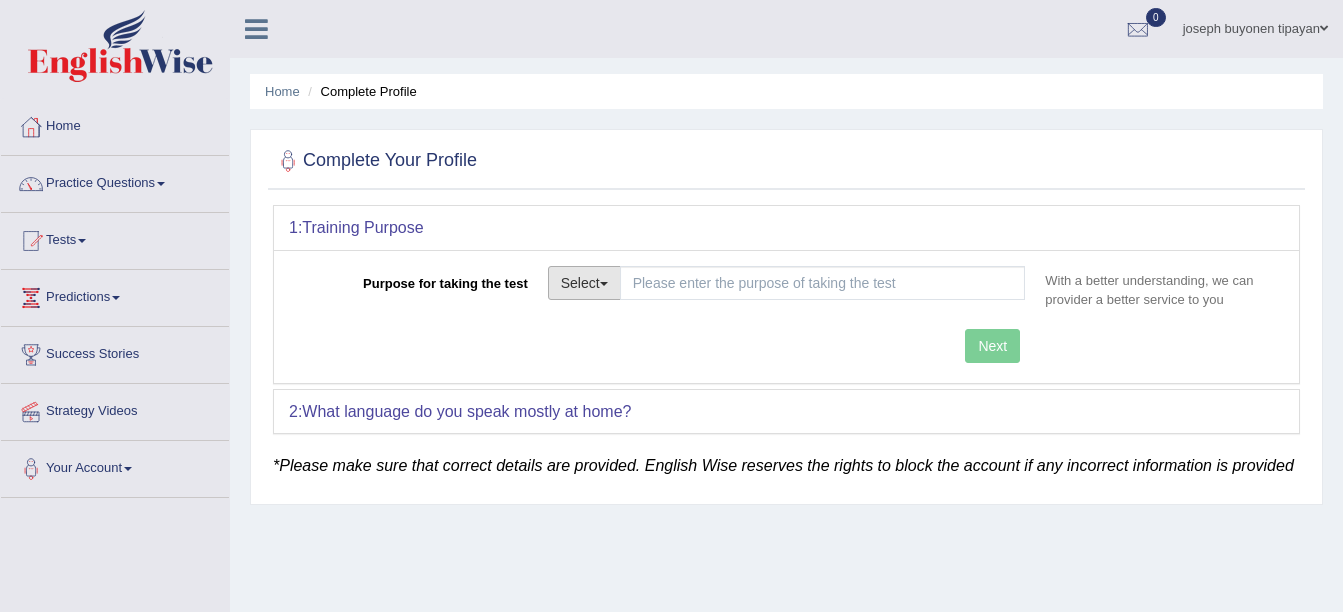 click at bounding box center [604, 284] 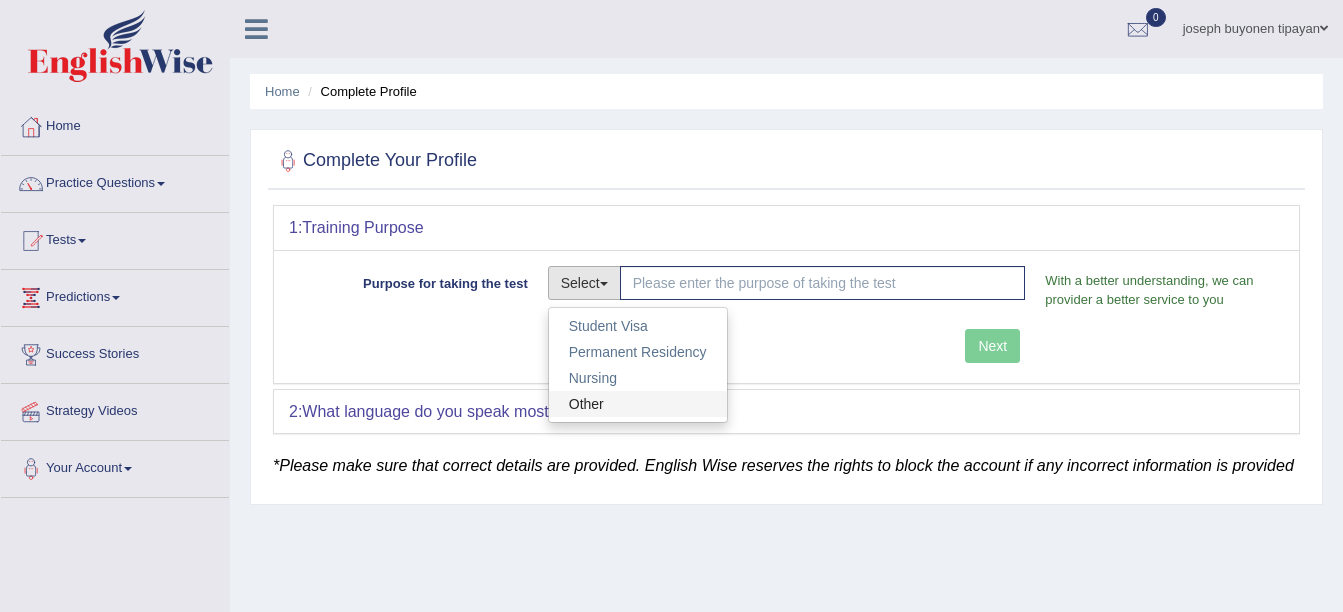 click on "Other" at bounding box center (638, 404) 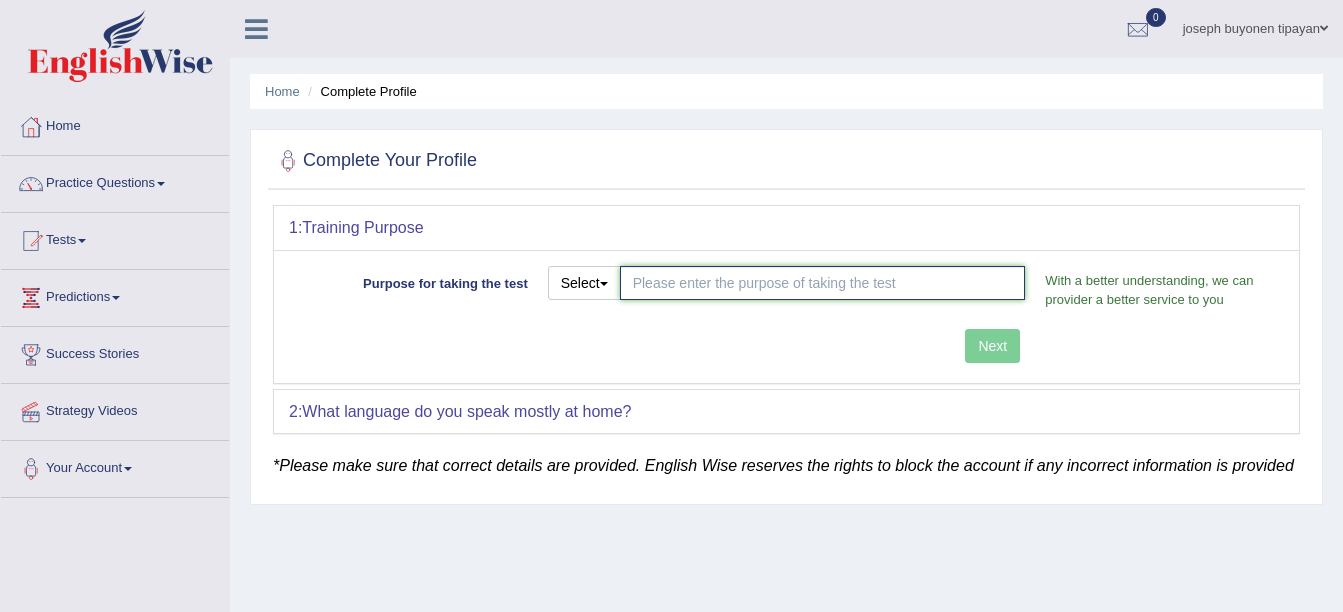 click on "Purpose for taking the test" at bounding box center [823, 283] 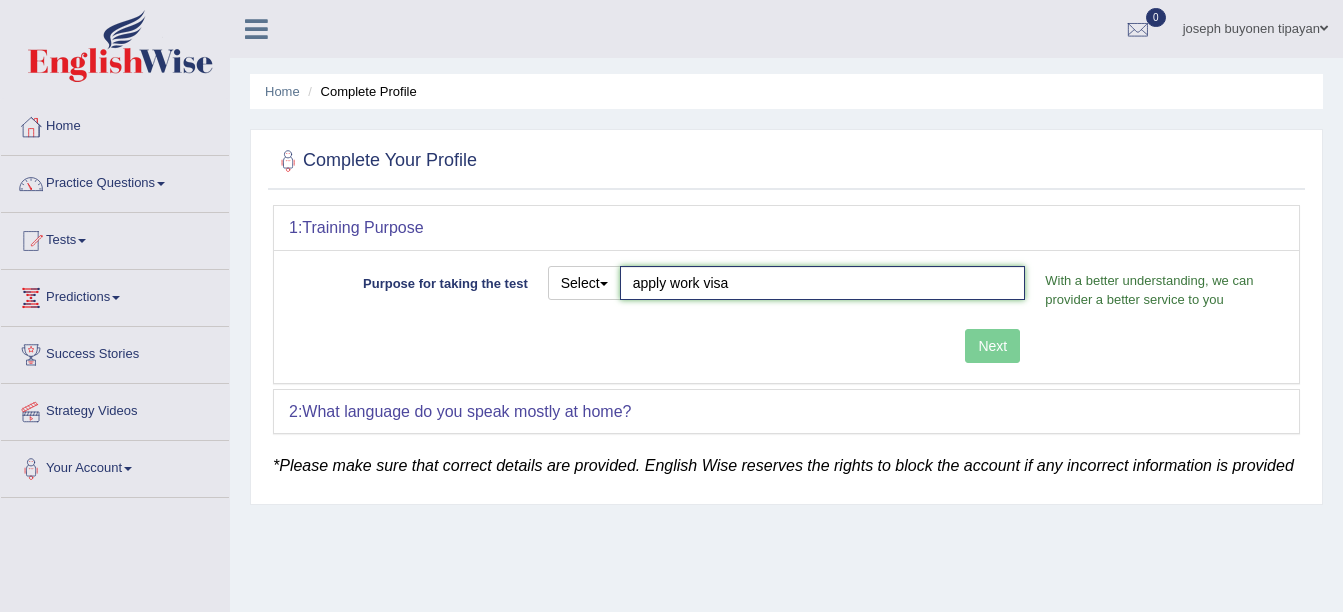 type on "apply work visa" 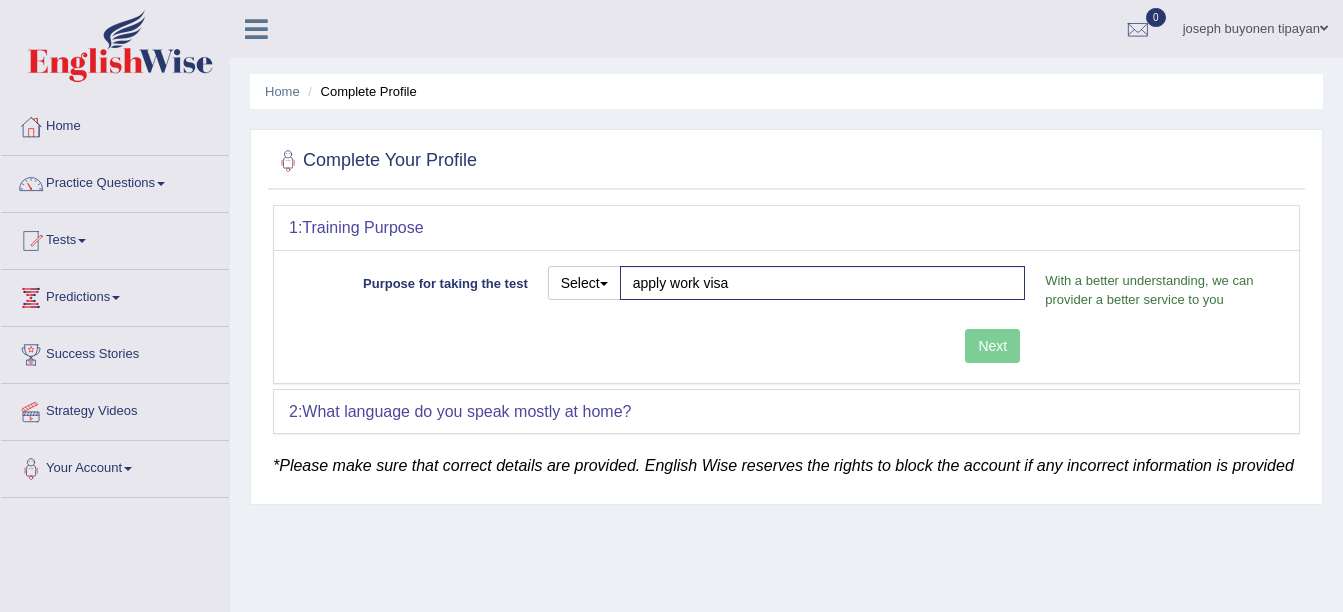 click on "Purpose for taking the test
Select
Student Visa
Permanent Residency
Nursing
Other
apply work visa
With a better understanding, we can provider a better service to you
Target Score
Please select the correct value
50 (6 bands)
58 (6.5 bands)
65 (7 bands)
79 (8 bands)
Next" at bounding box center [786, 316] 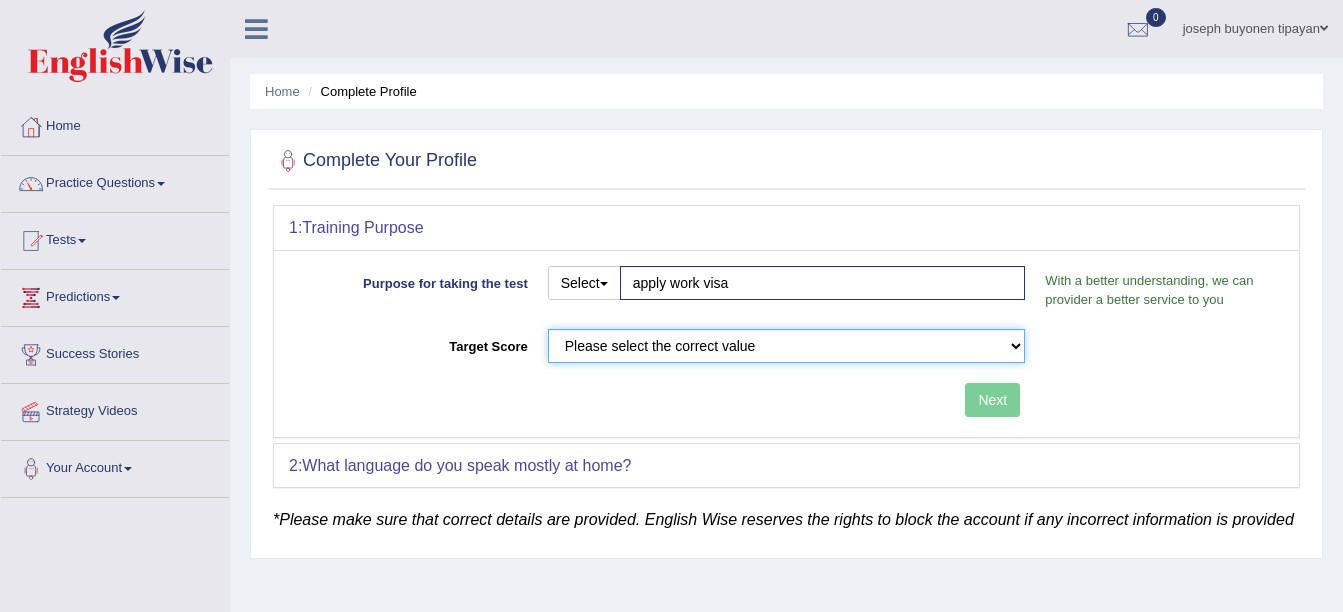 click on "Please select the correct value
50 (6 bands)
58 (6.5 bands)
65 (7 bands)
79 (8 bands)" at bounding box center [787, 346] 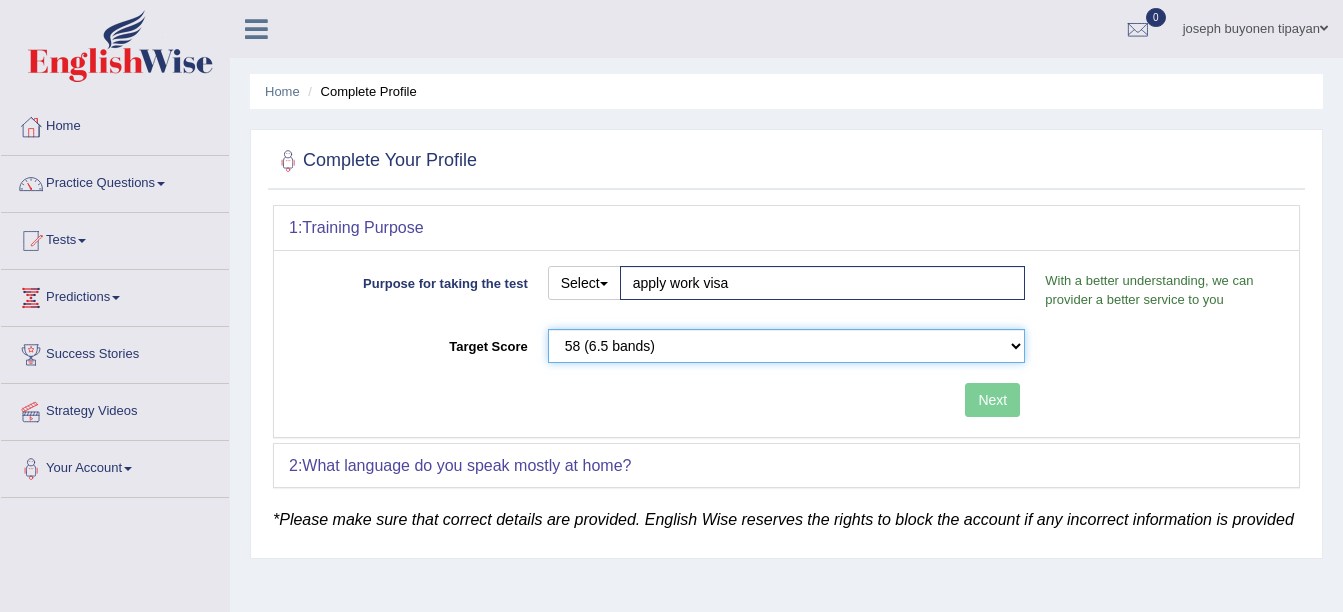 click on "Please select the correct value
50 (6 bands)
58 (6.5 bands)
65 (7 bands)
79 (8 bands)" at bounding box center (787, 346) 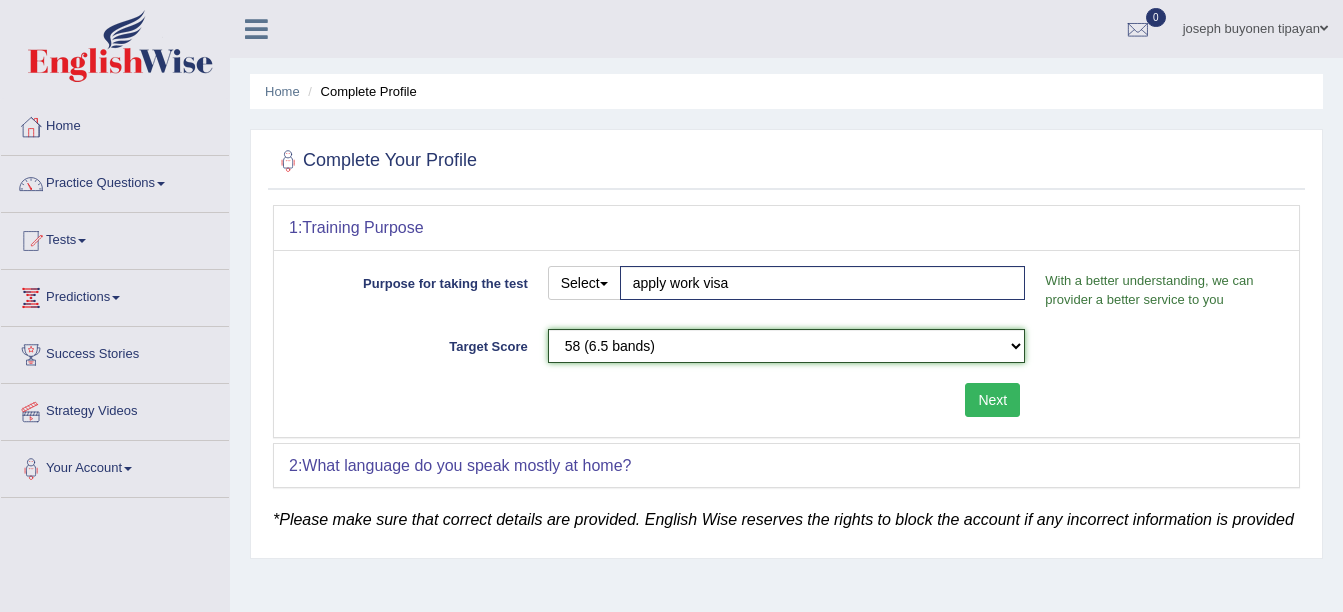 scroll, scrollTop: 100, scrollLeft: 0, axis: vertical 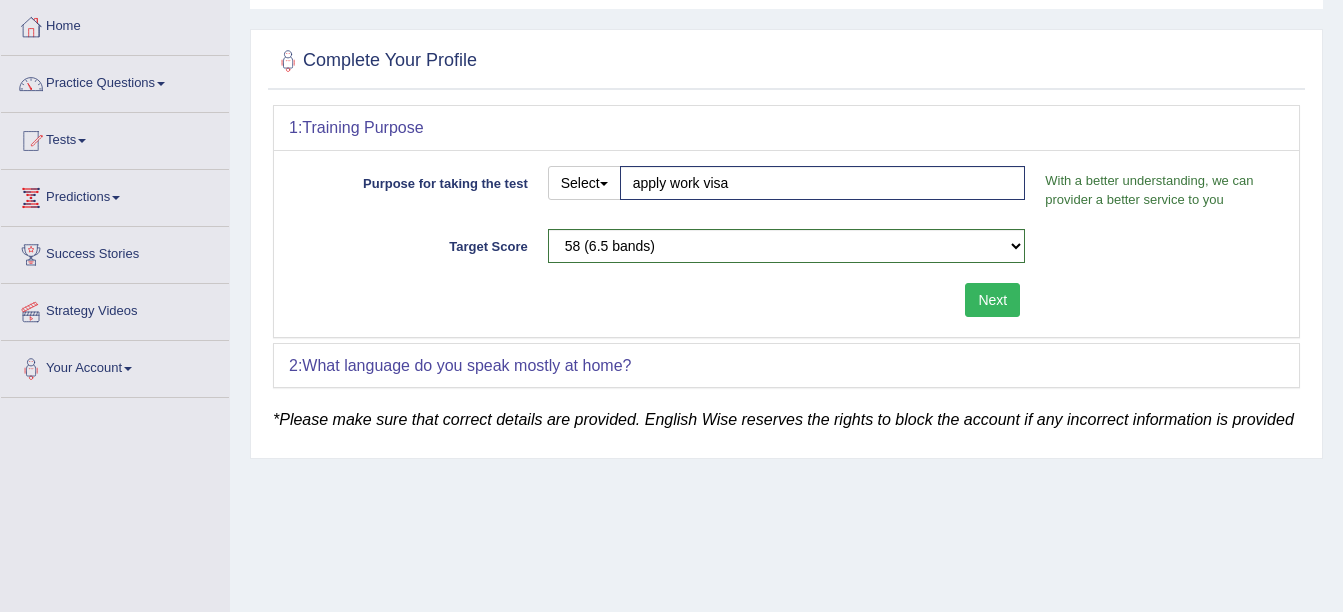 click on "Next" at bounding box center [992, 300] 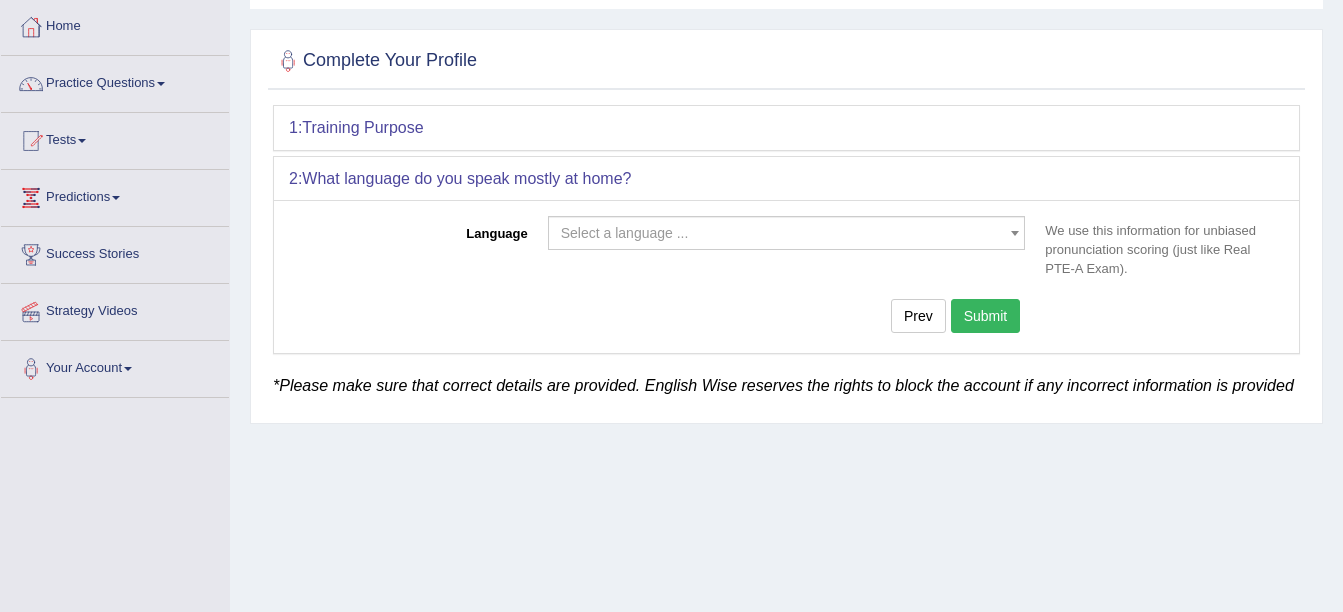 click on "Select a language ..." at bounding box center [781, 233] 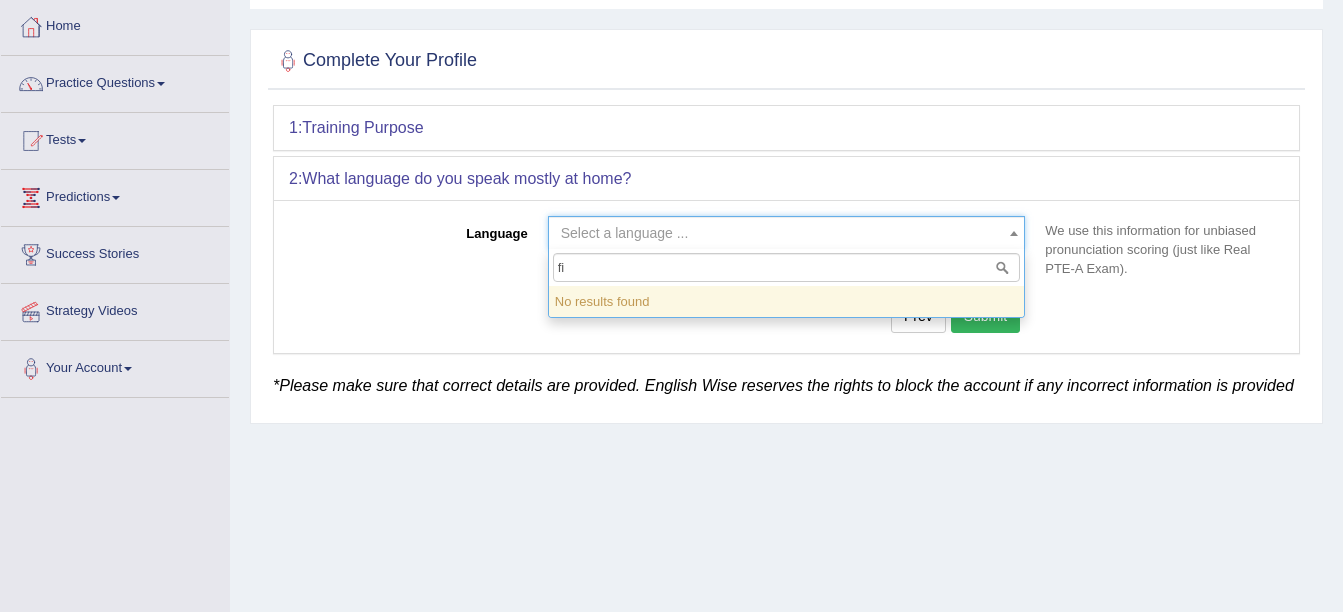 type on "f" 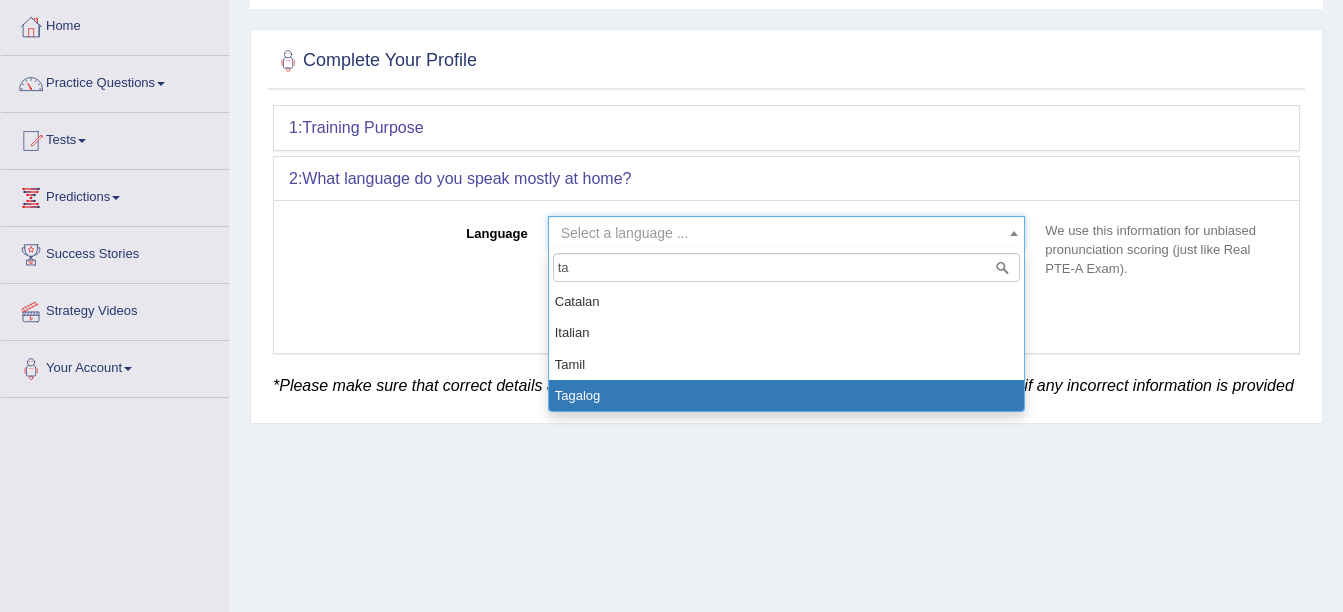 type on "ta" 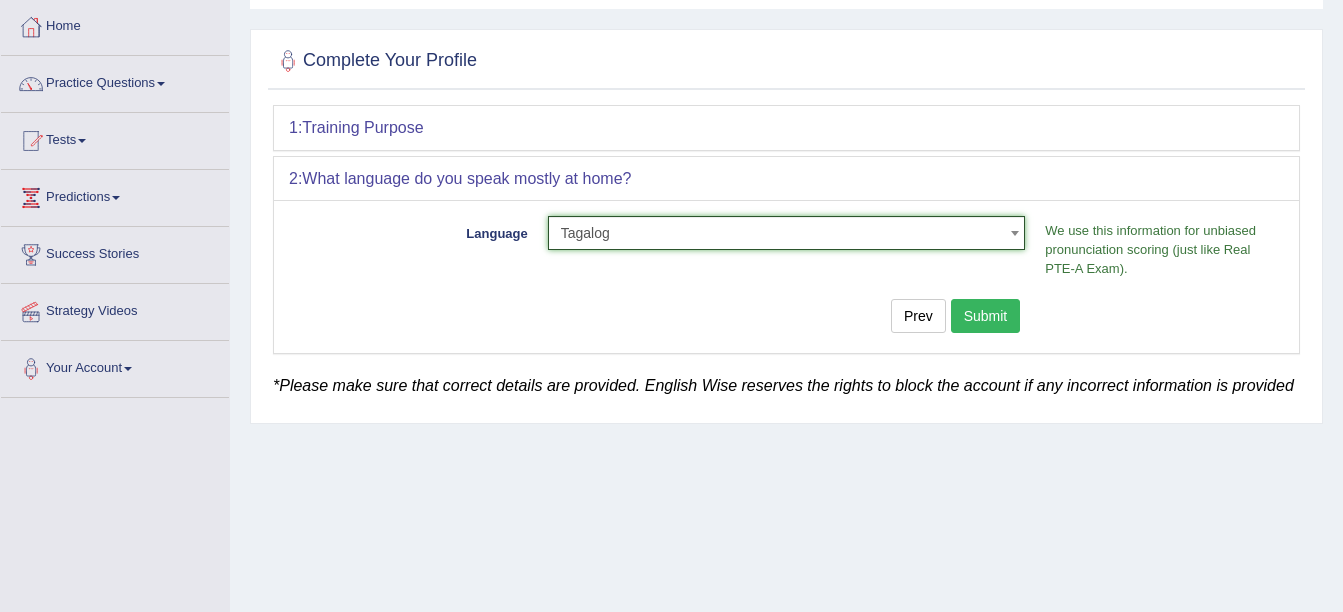 click on "Submit" at bounding box center (986, 316) 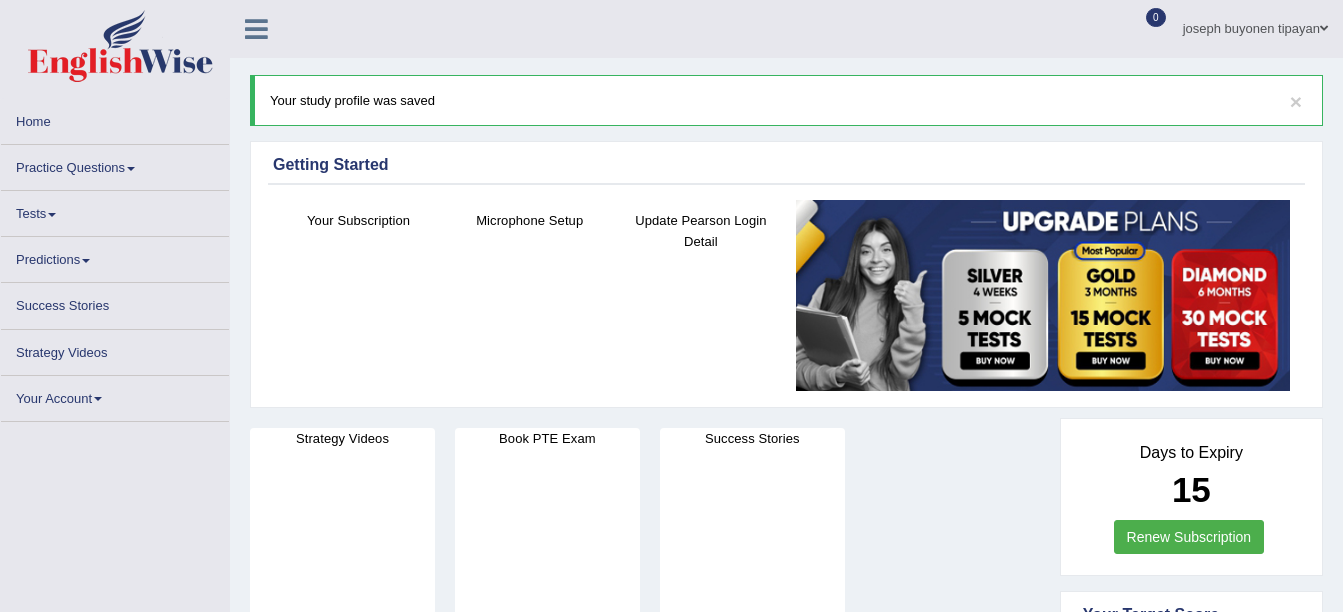 scroll, scrollTop: 0, scrollLeft: 0, axis: both 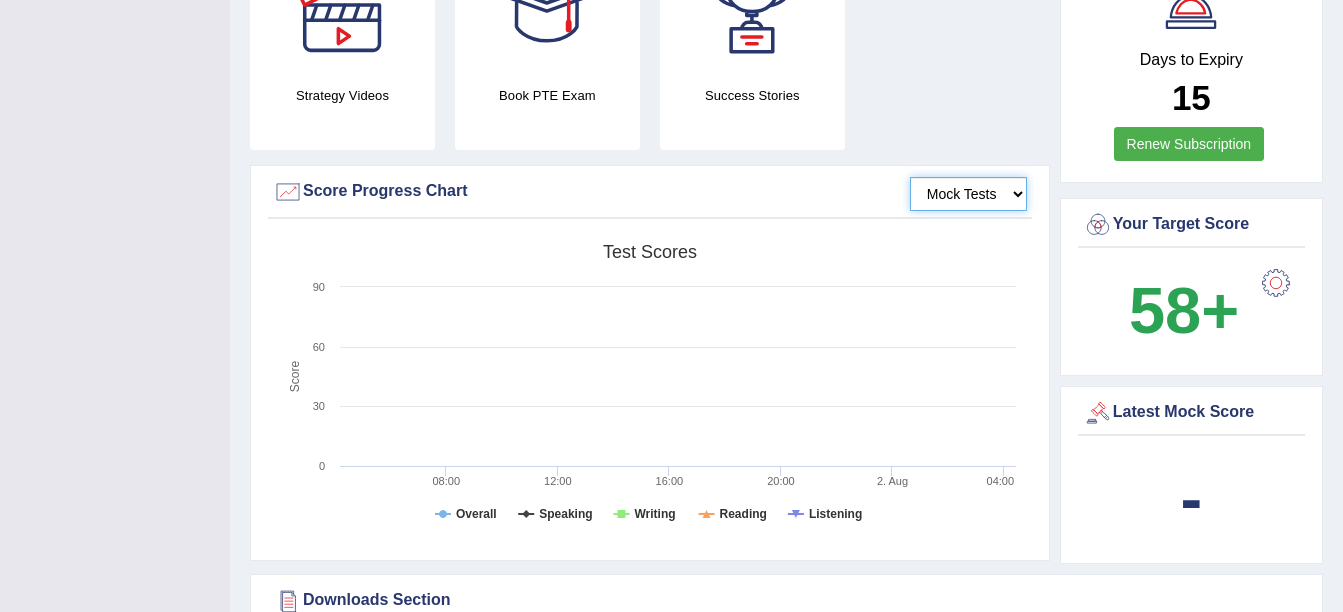 click on "Mock Tests" at bounding box center [968, 194] 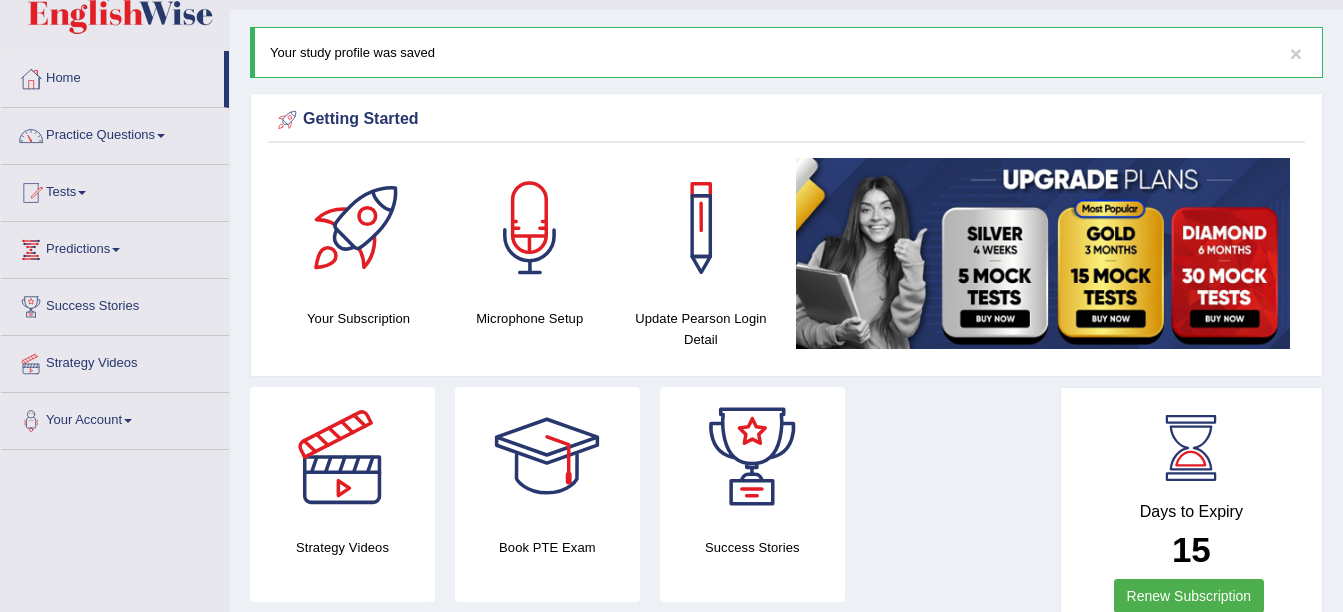 scroll, scrollTop: 0, scrollLeft: 0, axis: both 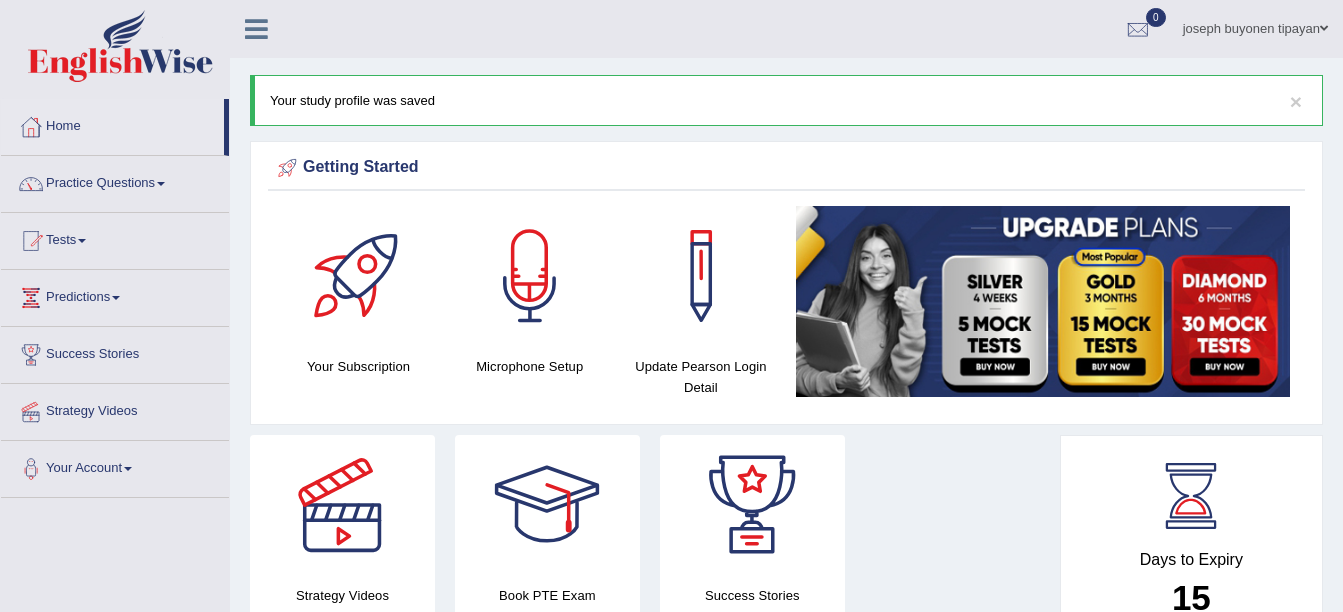 click on "Tests" at bounding box center (115, 238) 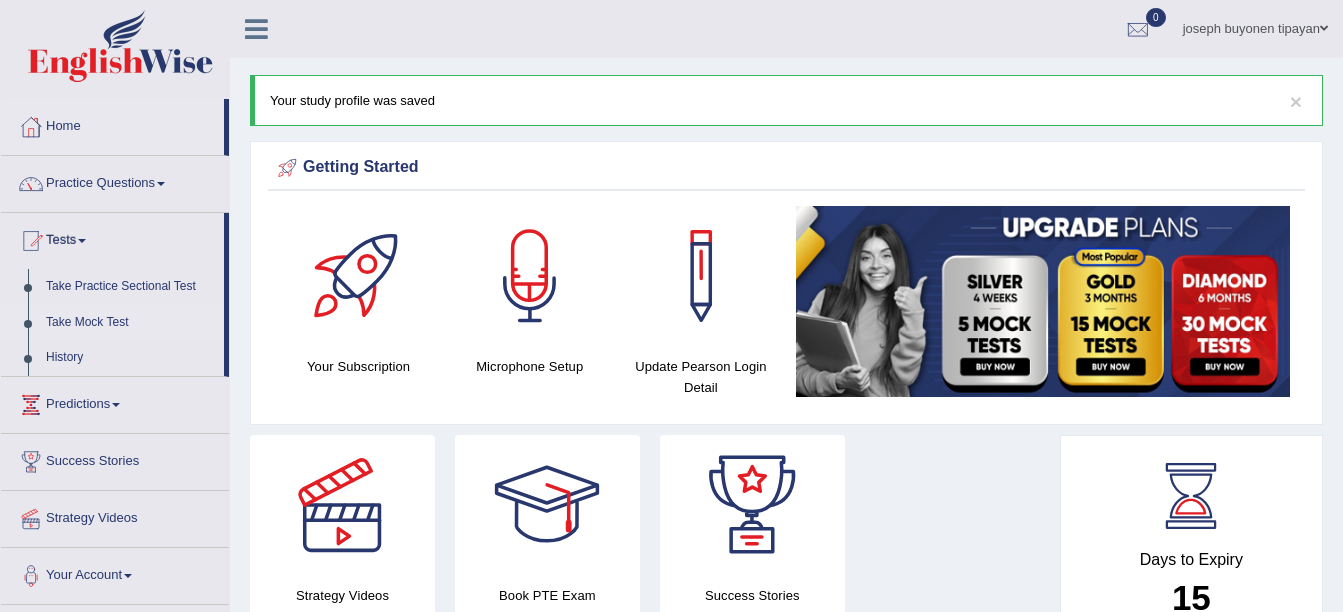 click on "Take Mock Test" at bounding box center [130, 323] 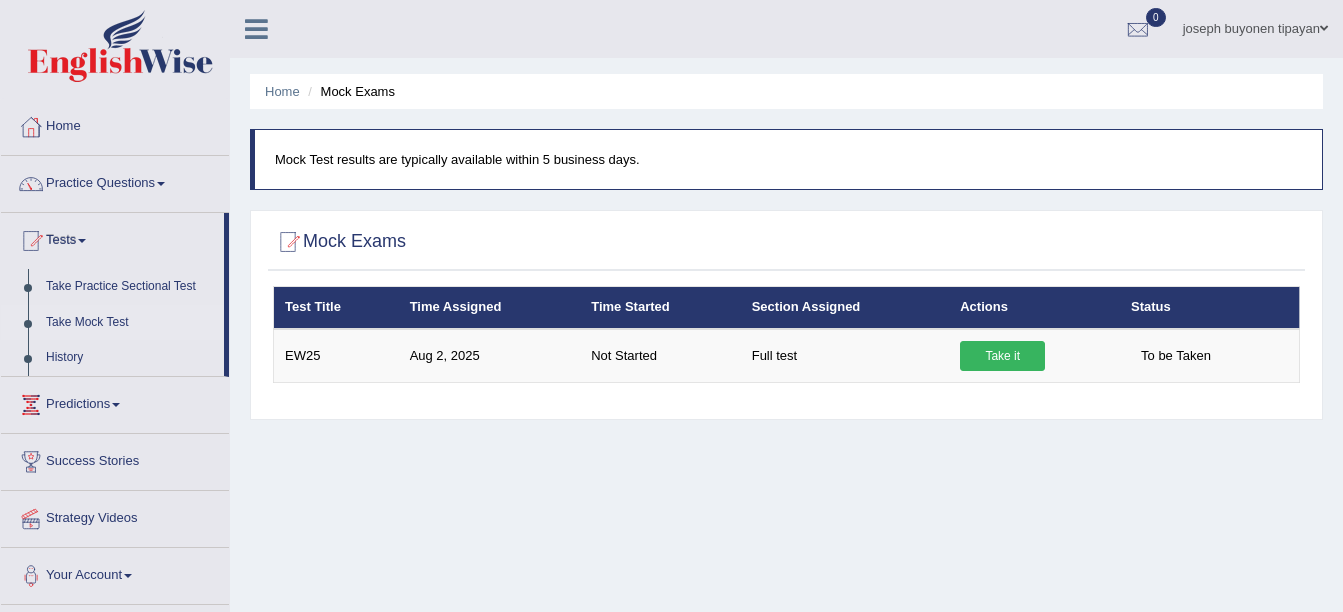 scroll, scrollTop: 0, scrollLeft: 0, axis: both 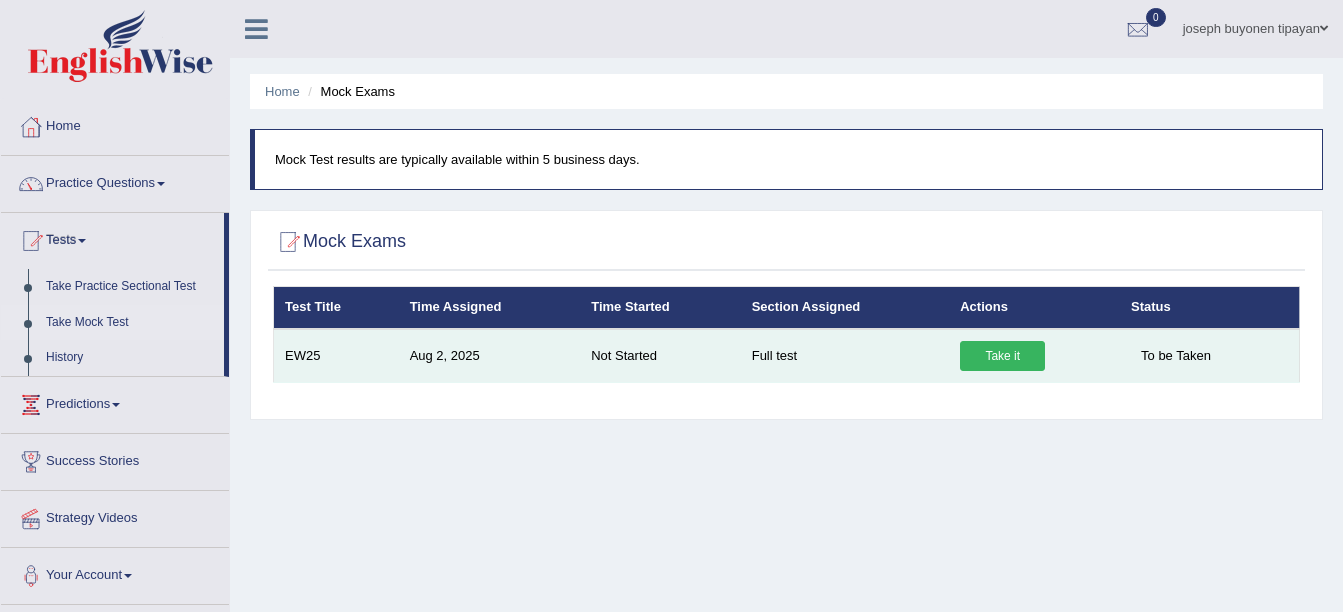 click on "Take it" at bounding box center (1002, 356) 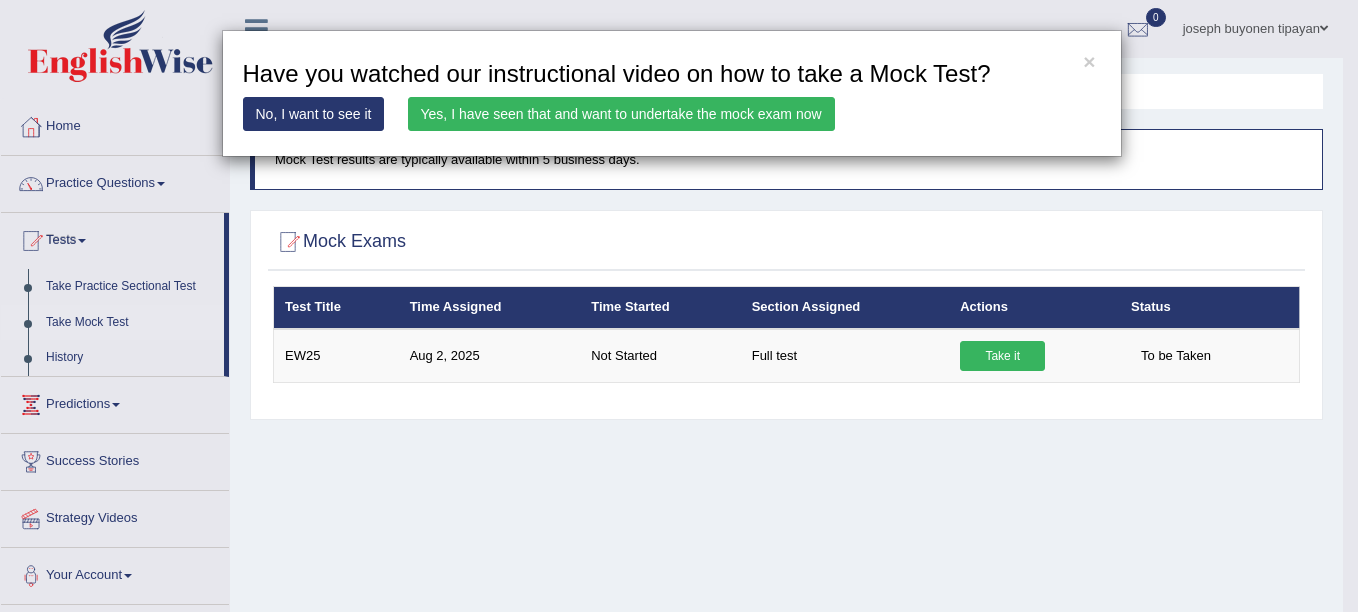click on "Yes, I have seen that and want to undertake the mock exam now" at bounding box center [621, 114] 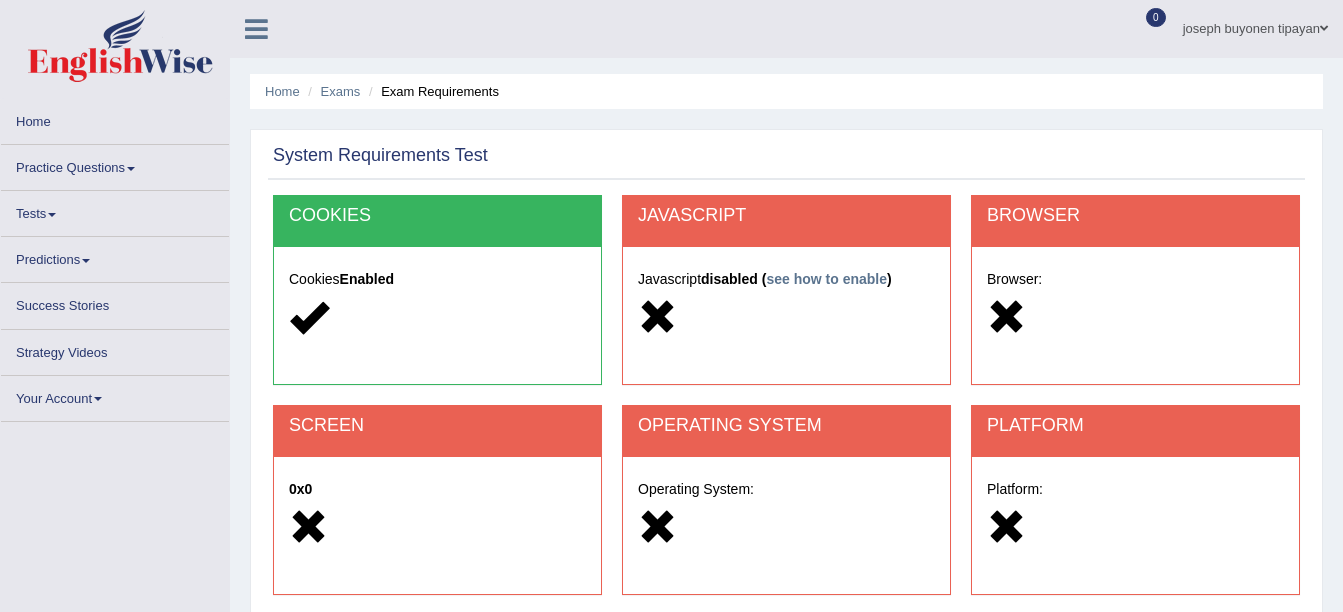 scroll, scrollTop: 0, scrollLeft: 0, axis: both 